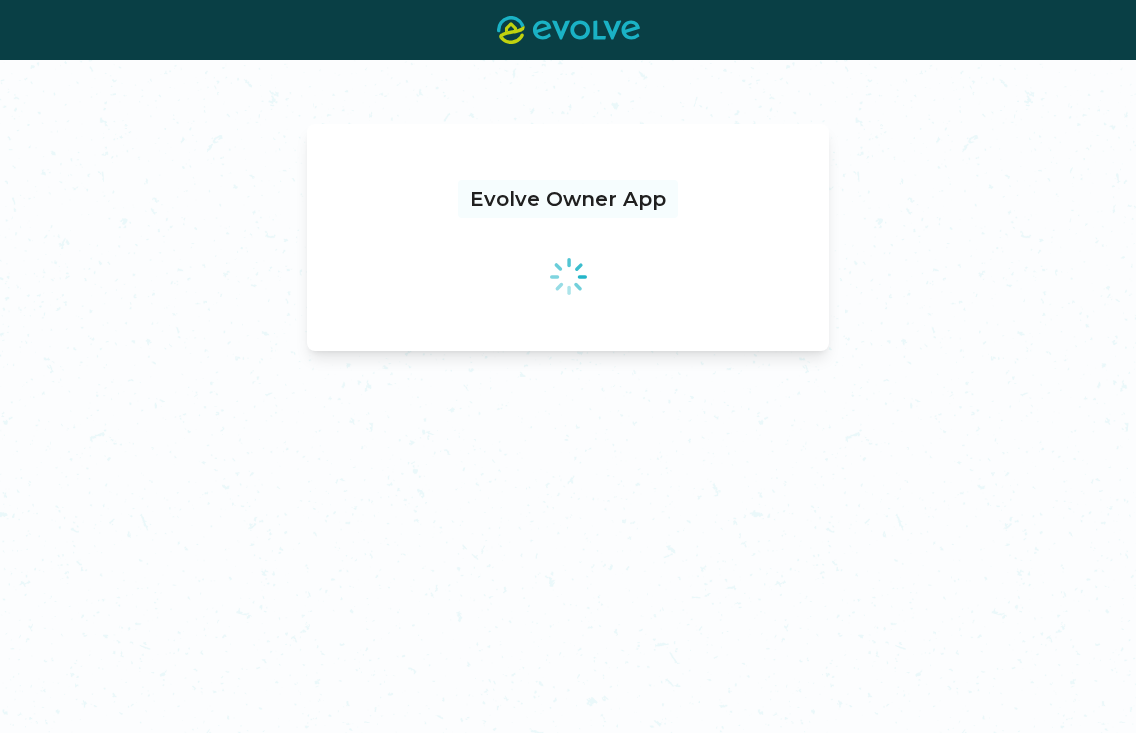 scroll, scrollTop: 0, scrollLeft: 0, axis: both 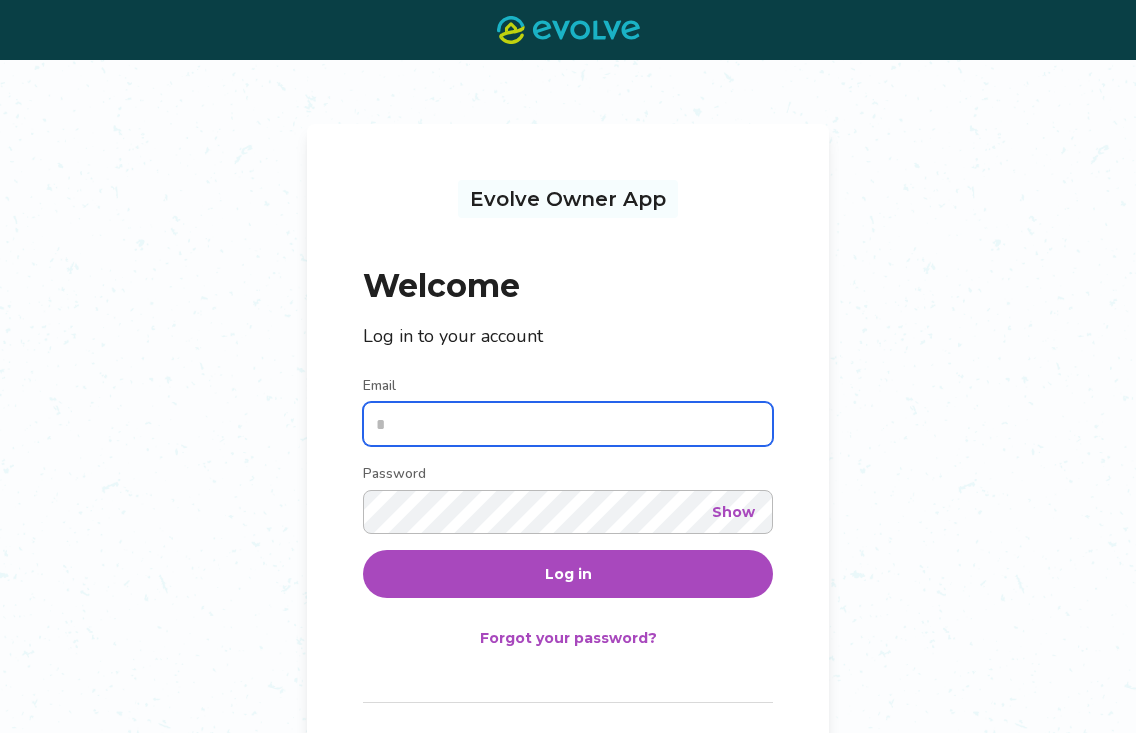 type on "**********" 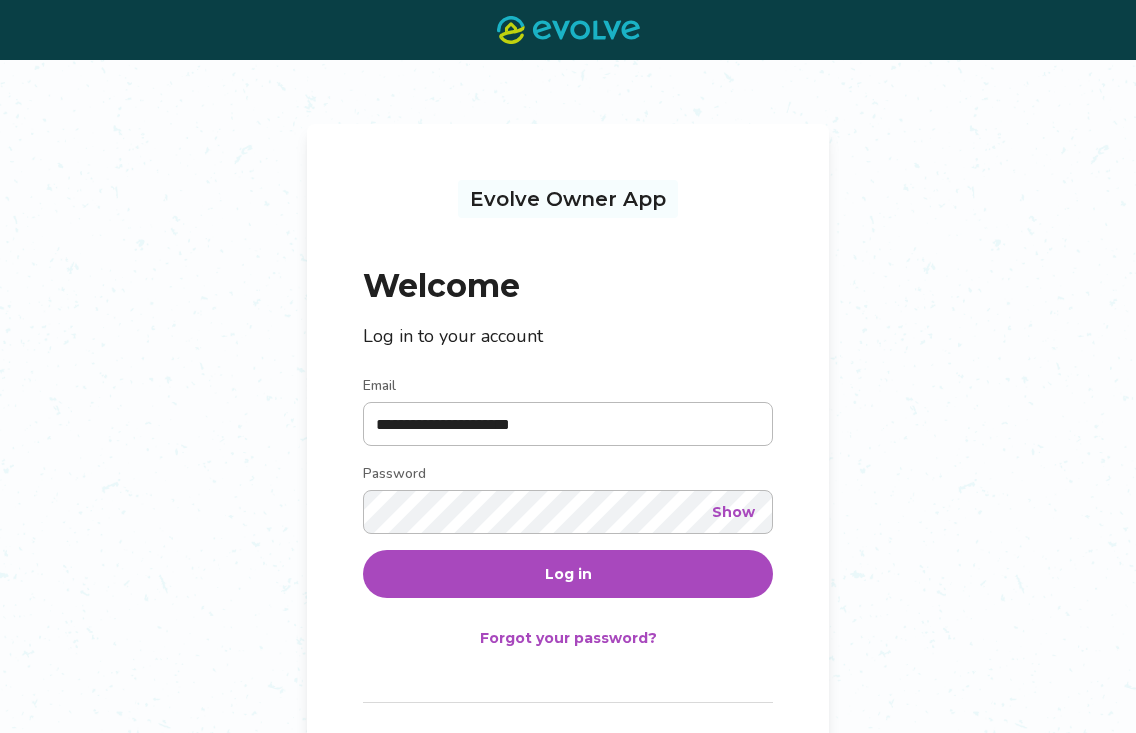 click on "Log in" at bounding box center [568, 574] 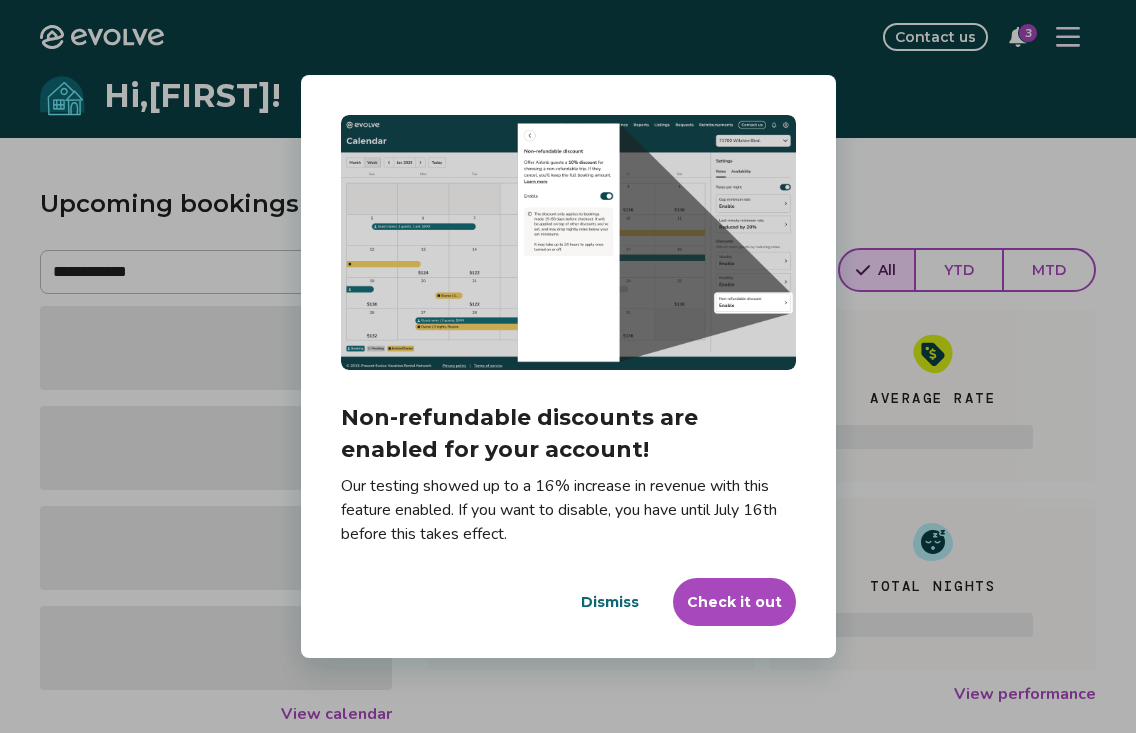 click on "Dismiss" at bounding box center [610, 602] 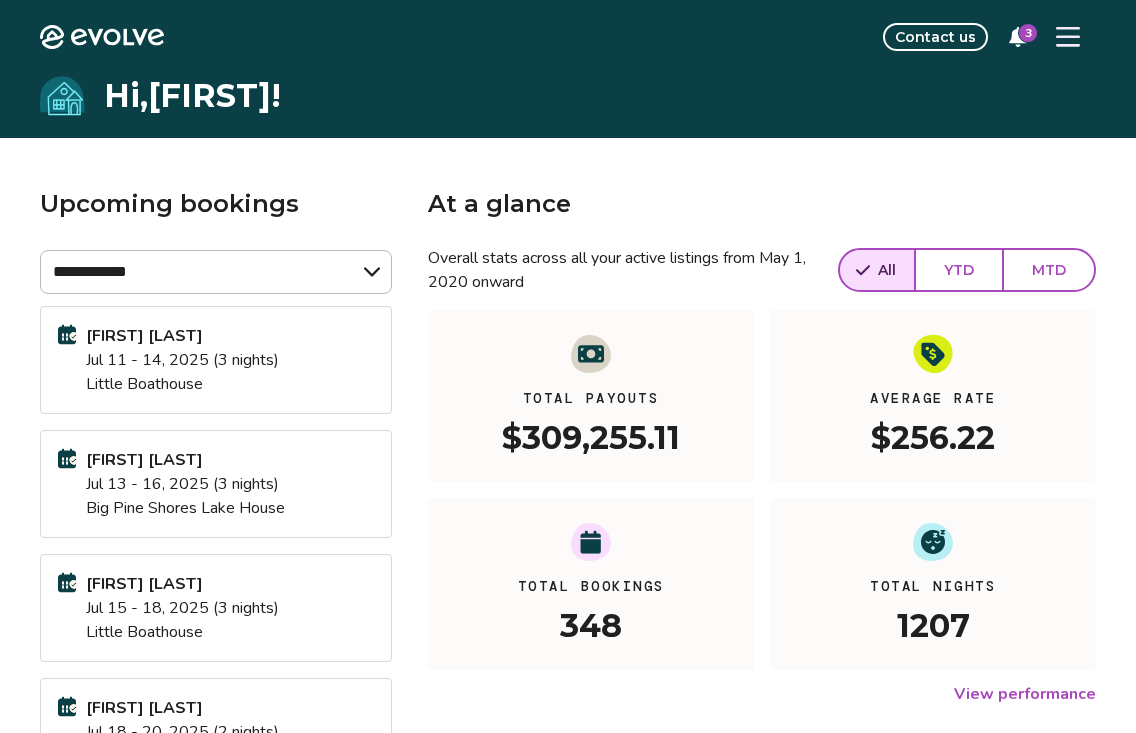 click 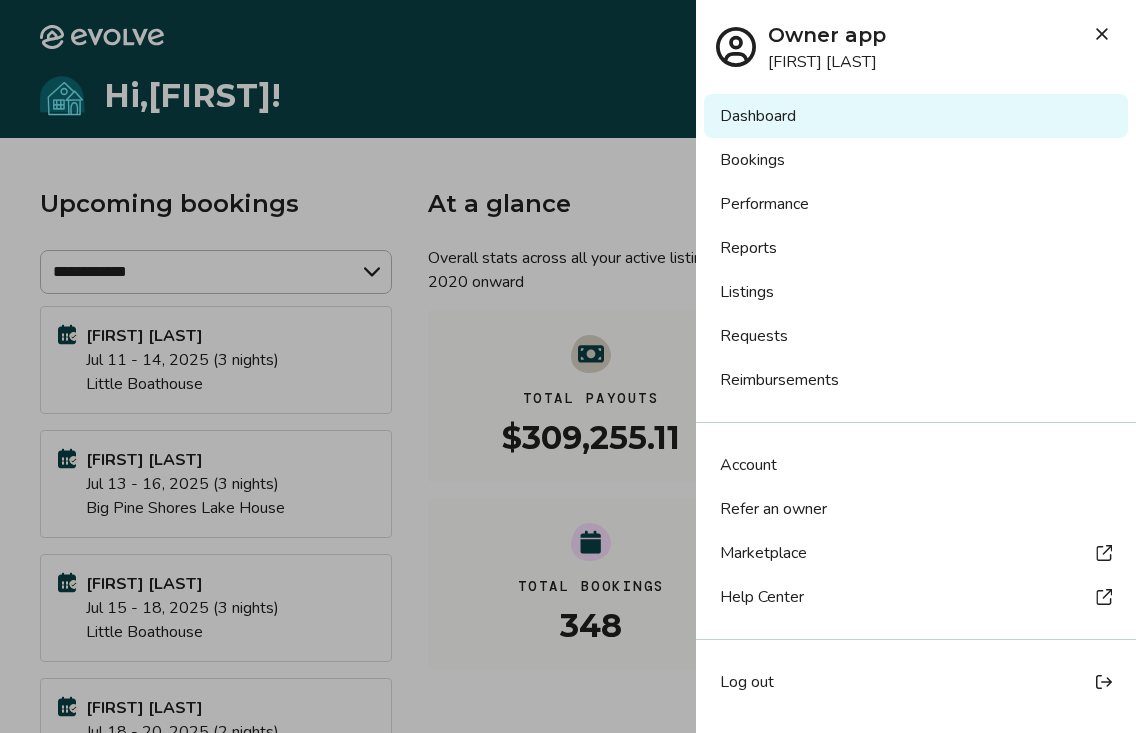 type 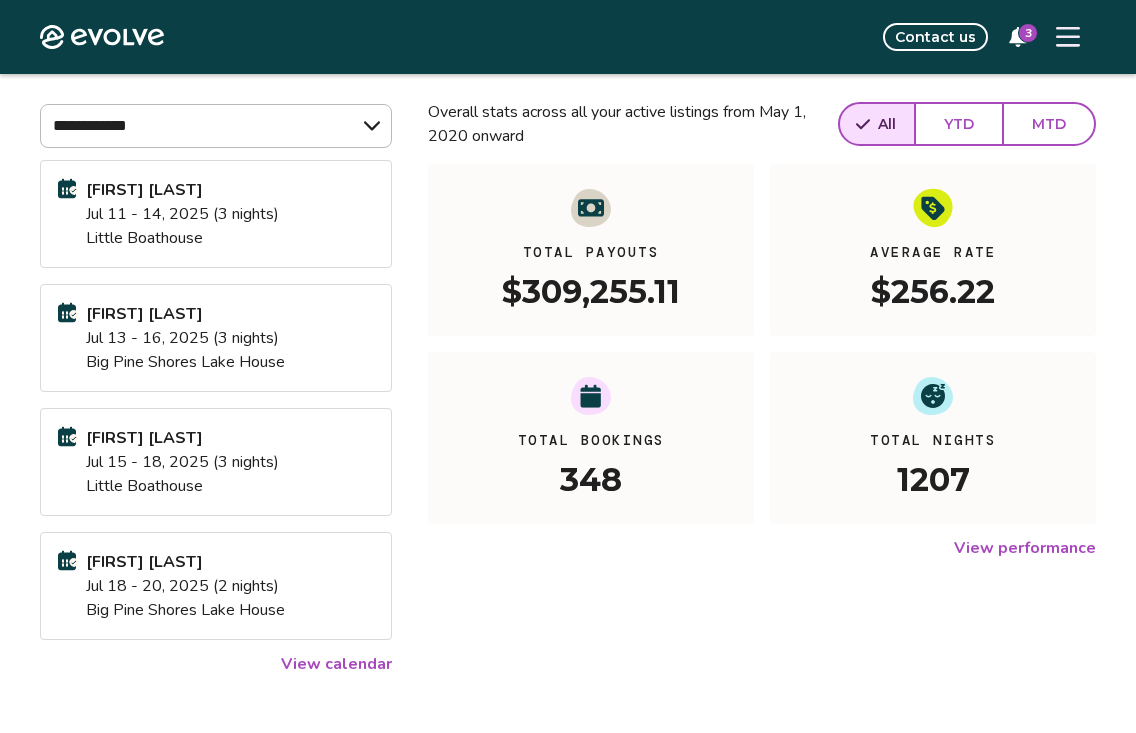 scroll, scrollTop: 152, scrollLeft: 0, axis: vertical 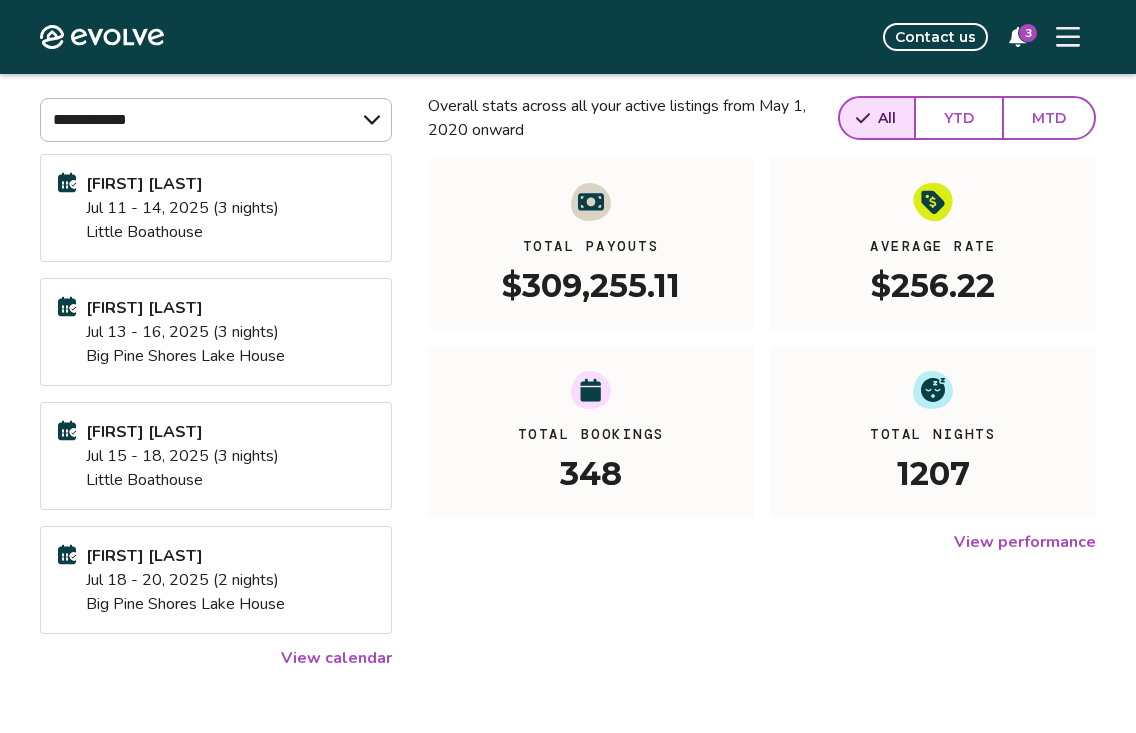 click on "View calendar" at bounding box center [336, 658] 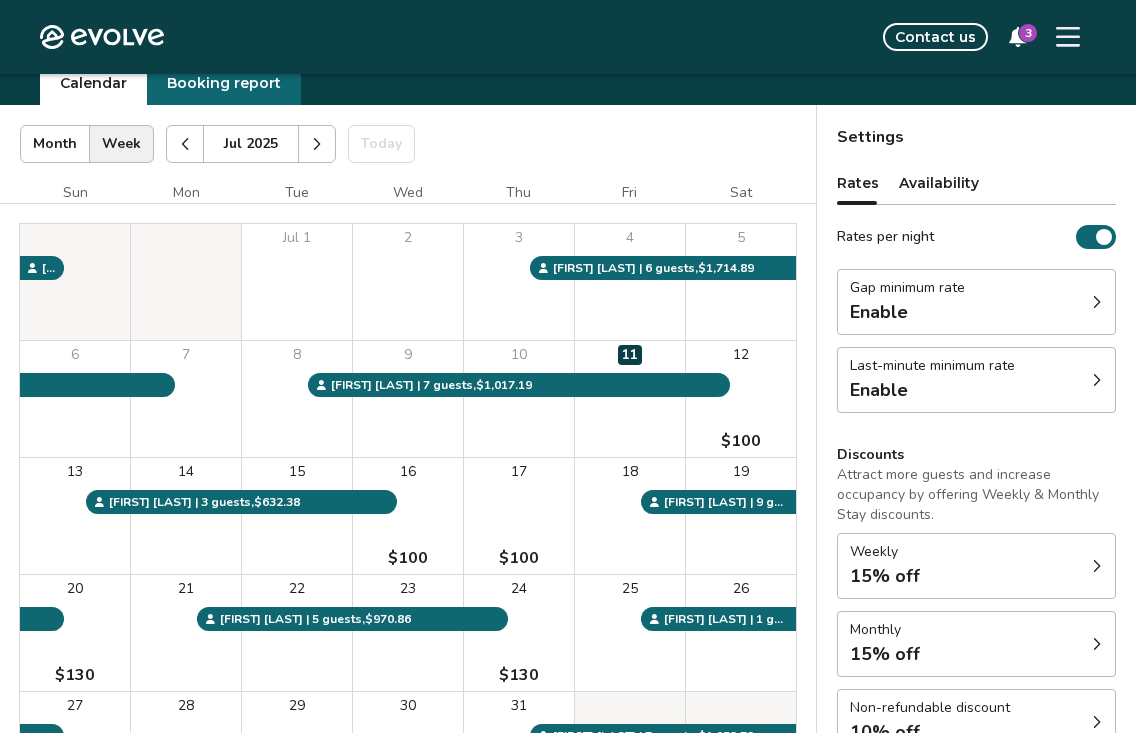 scroll, scrollTop: 0, scrollLeft: 0, axis: both 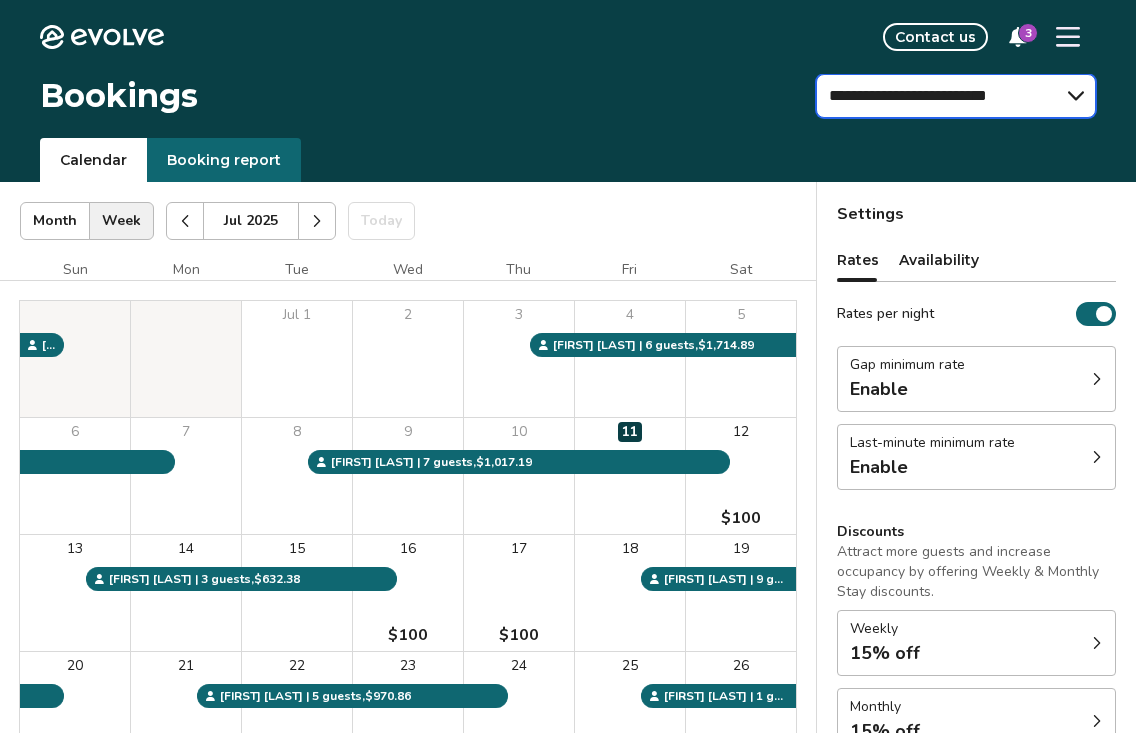 select on "**********" 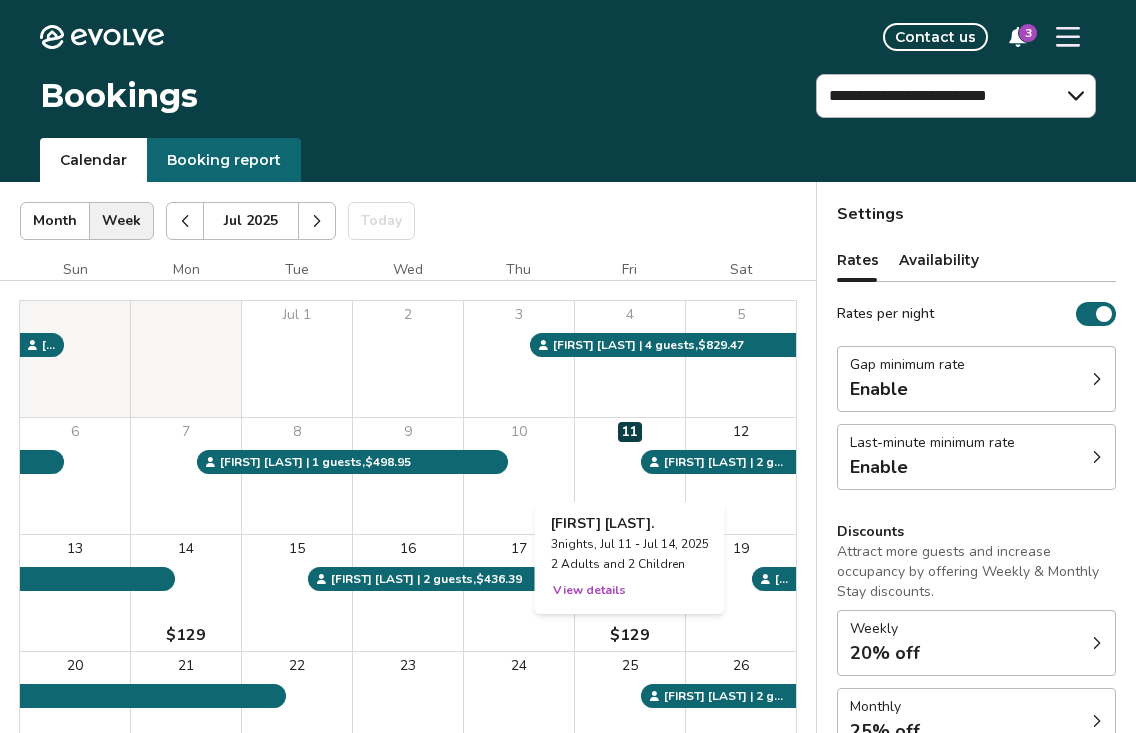 click on "11" at bounding box center (630, 476) 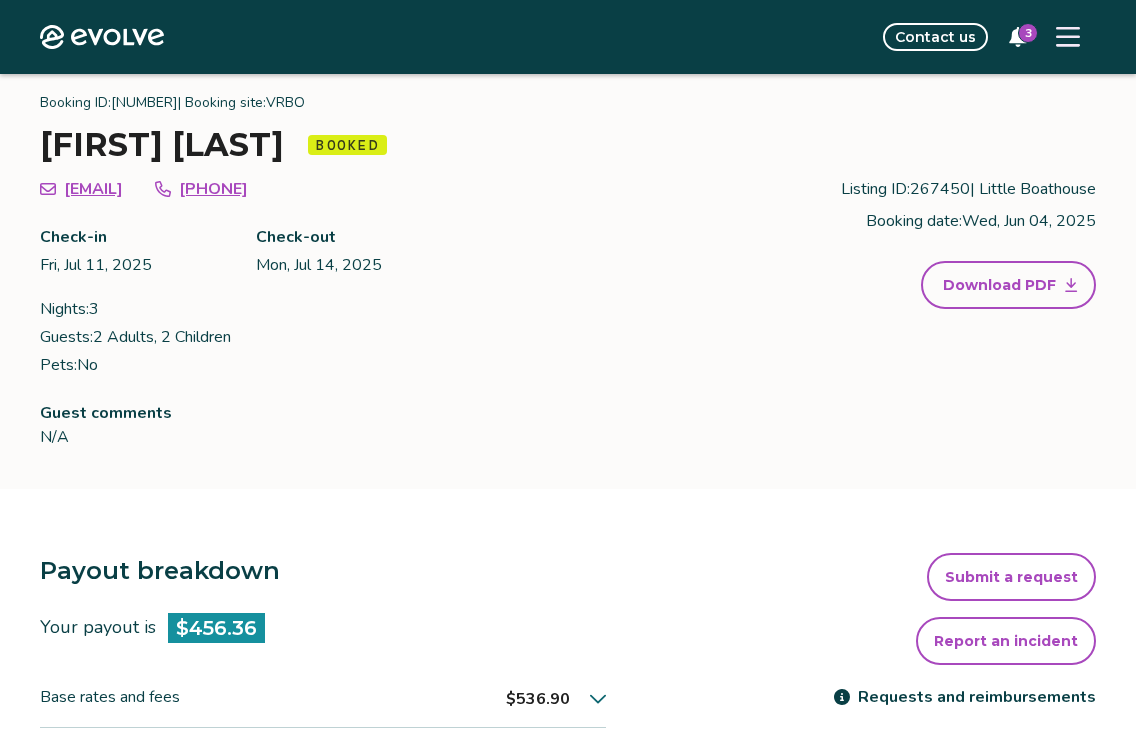 scroll, scrollTop: 76, scrollLeft: 0, axis: vertical 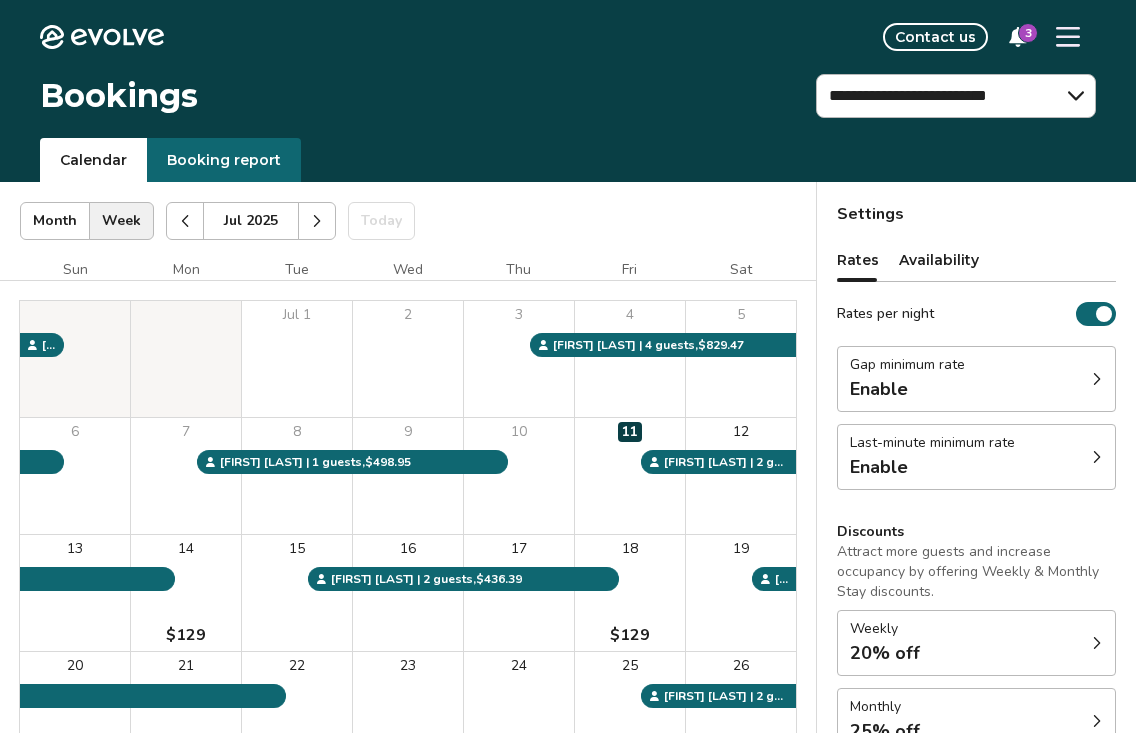 click on "Jul 2025  | Views Month Week Jul 2025 Today Settings Little Boathouse Jul 2025 Sun Mon Tue Wed Thu Fri Sat Jul 1 2 3 4 5 6 7 8 9 10 11 12 13 14 $129 15 16 17 18 $129 19 20 21 22 $129 23 $129 24 $129 25 26 27 28 $129 29 $129 30 $129 31 $129 Gabrielle D. | 1 guests ,  $498.95 Gerrit den D. | 2 guests ,  $636.24 Pam E. | 4 guests ,  $829.47 Mackenzie R. | 2 guests ,  $456.36 Jayme B. | 2 guests ,  $436.39 Sarah P. | 4 guests ,  $482.29 David B. | 2 guests ,  $529.42 Genna H. | 1 guests ,  $501.14 Booking Pending Evolve/Owner" at bounding box center [408, 568] 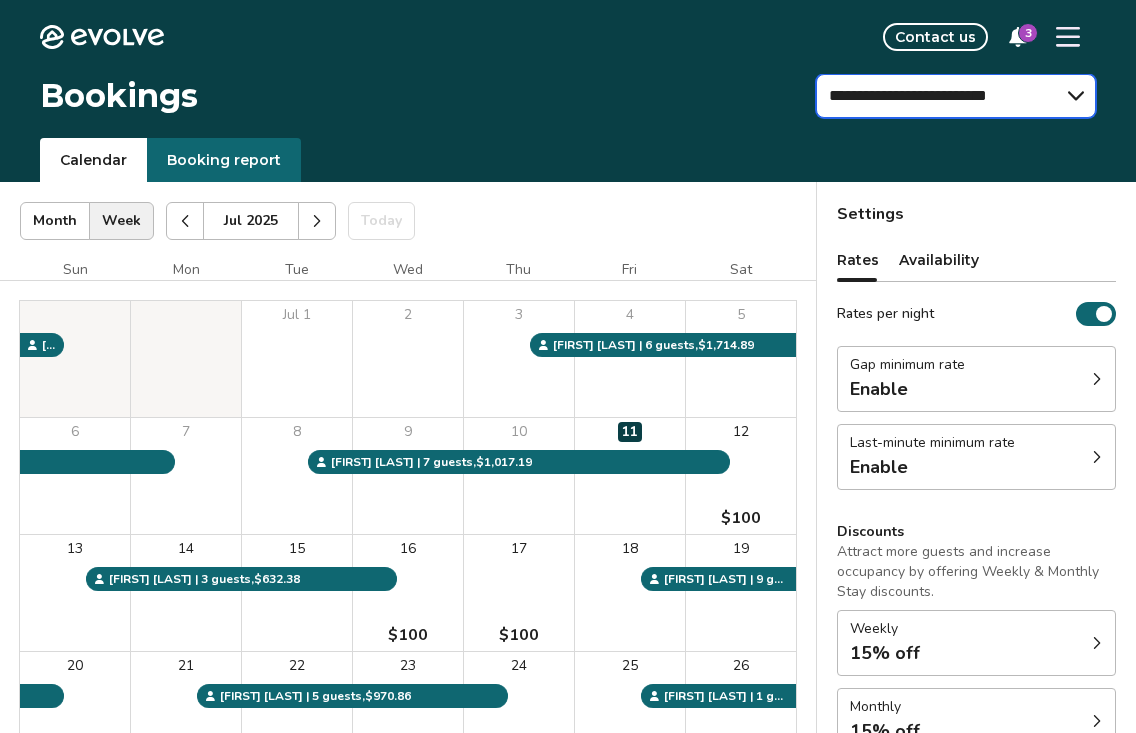 select on "**********" 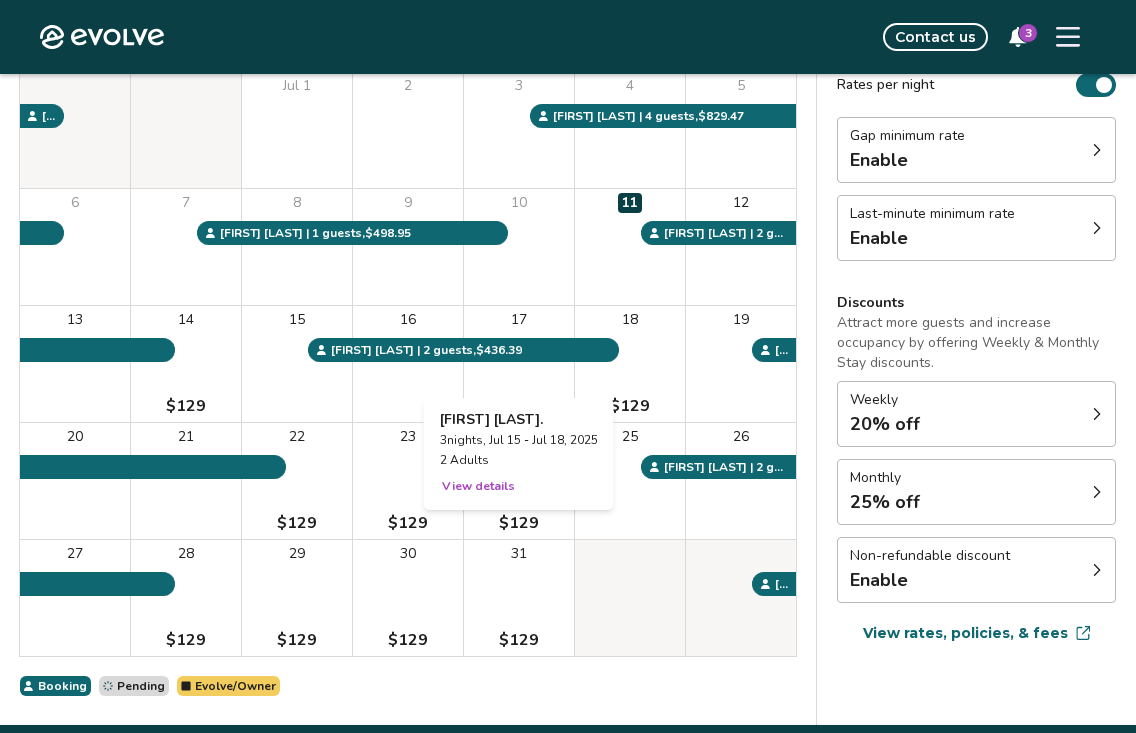 scroll, scrollTop: 284, scrollLeft: 0, axis: vertical 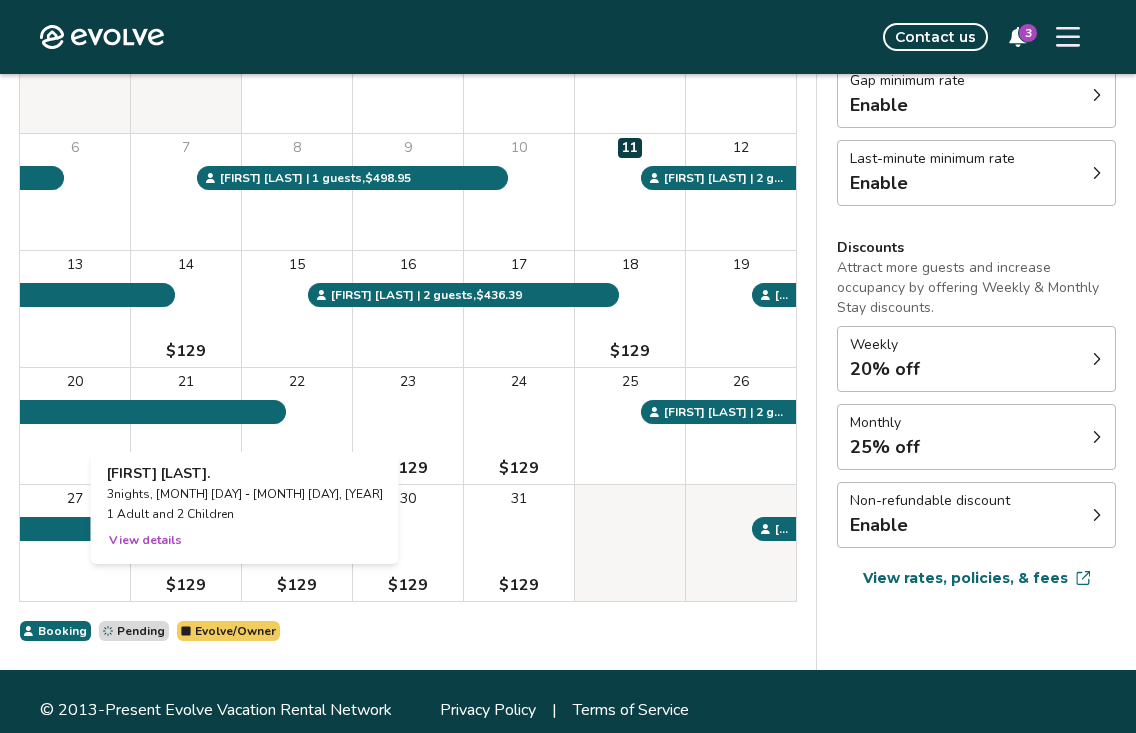 click on "View details" at bounding box center (145, 540) 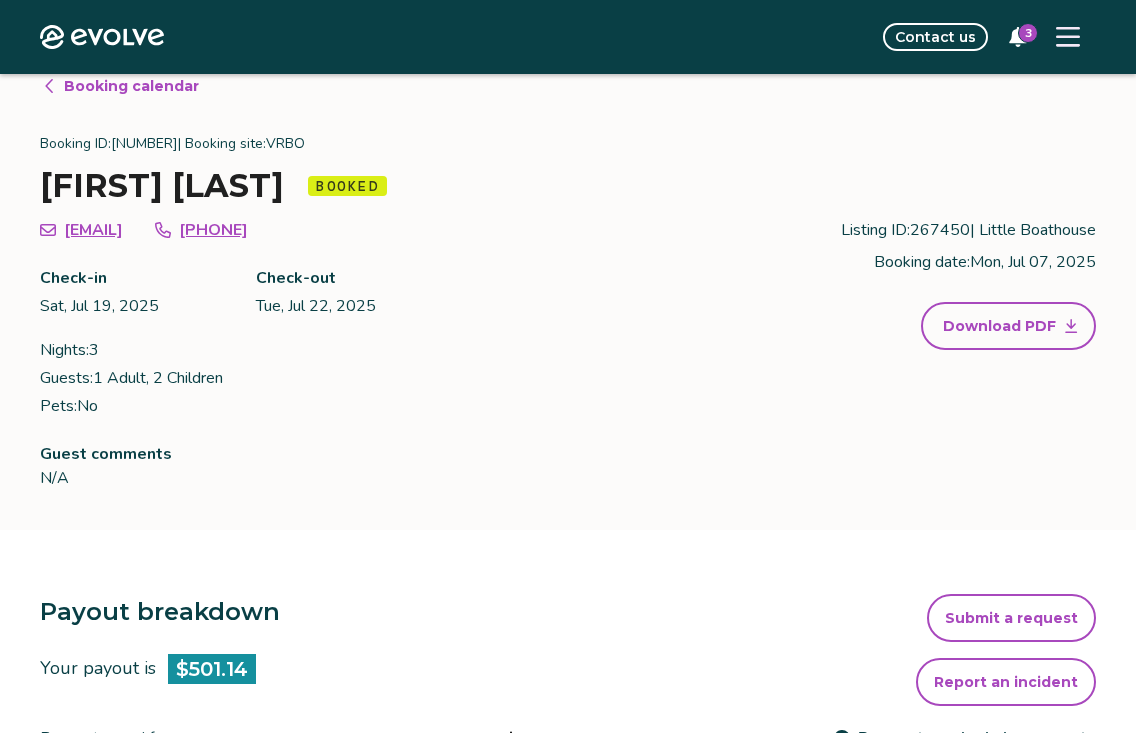 scroll, scrollTop: 25, scrollLeft: 0, axis: vertical 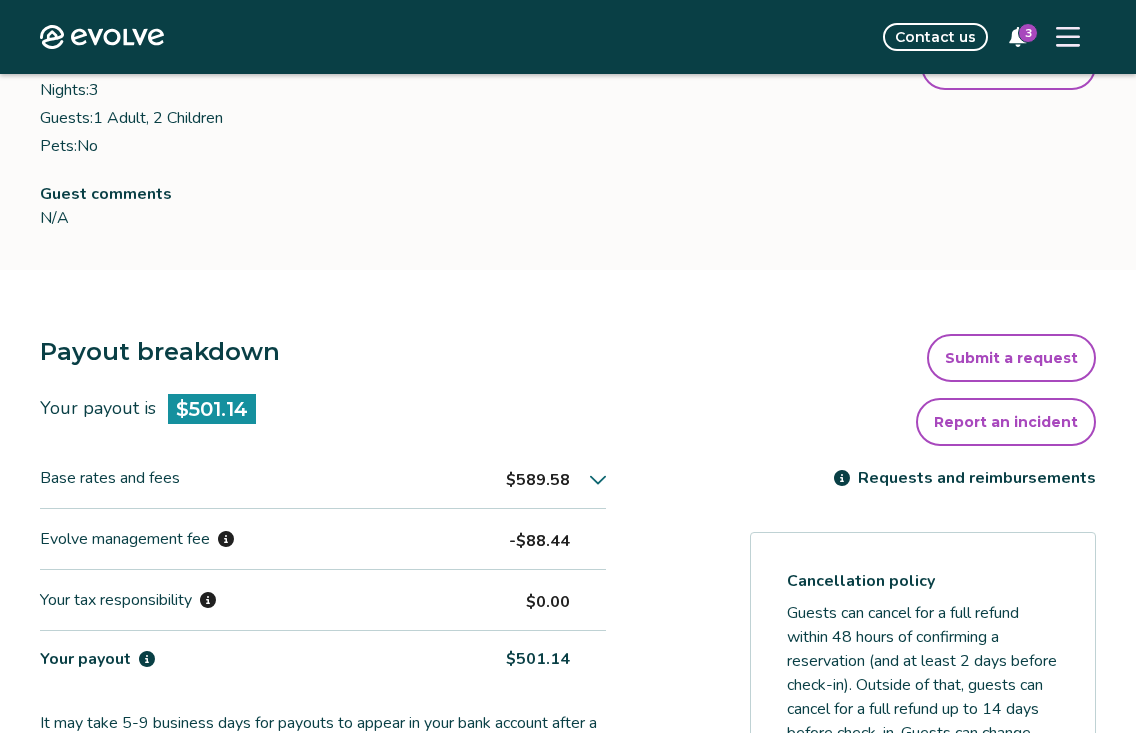 select on "**********" 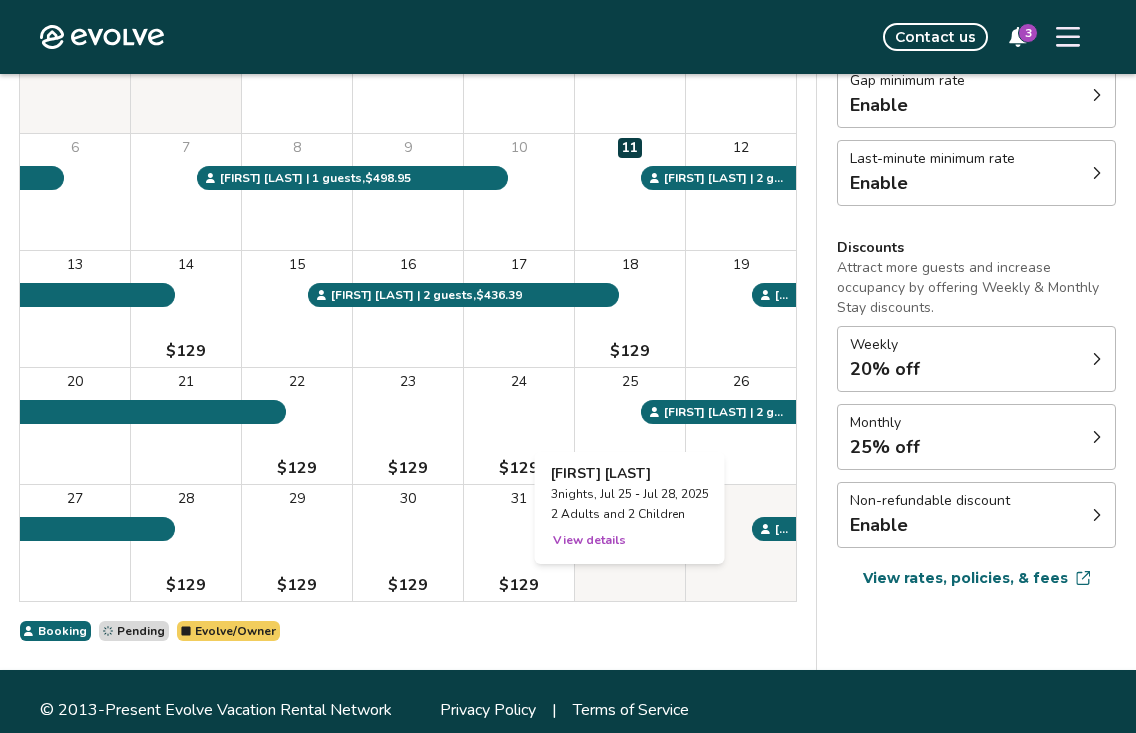 click on "View details" at bounding box center [589, 540] 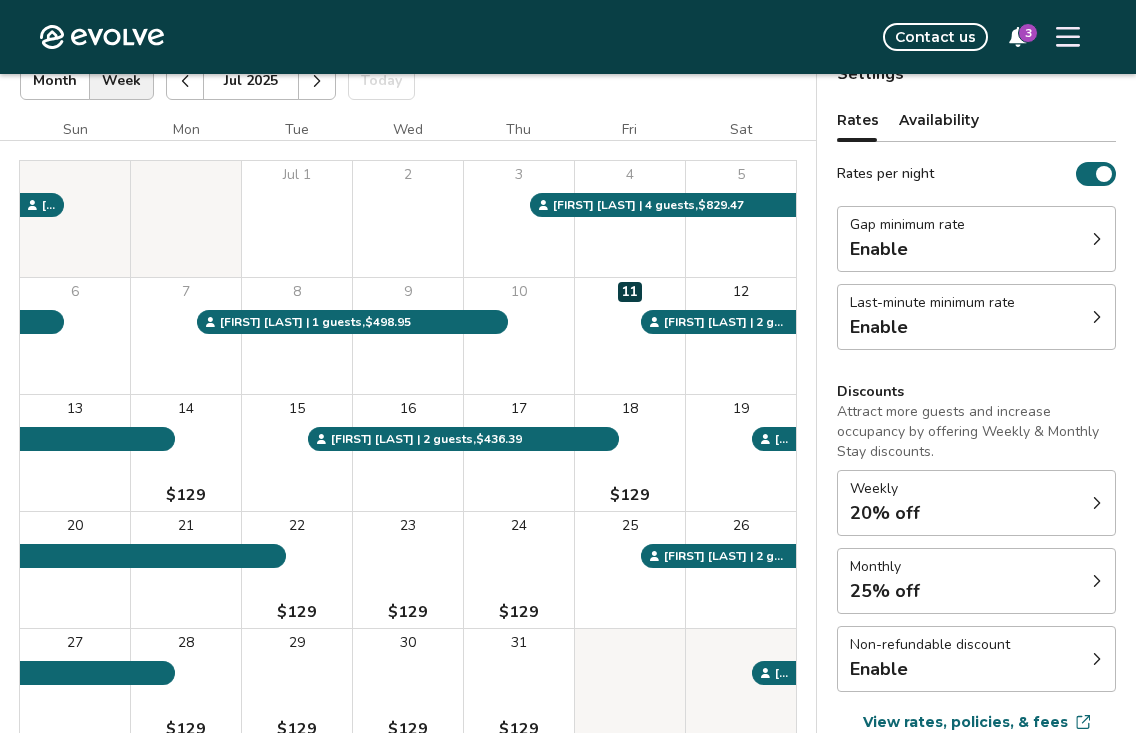 scroll, scrollTop: 0, scrollLeft: 0, axis: both 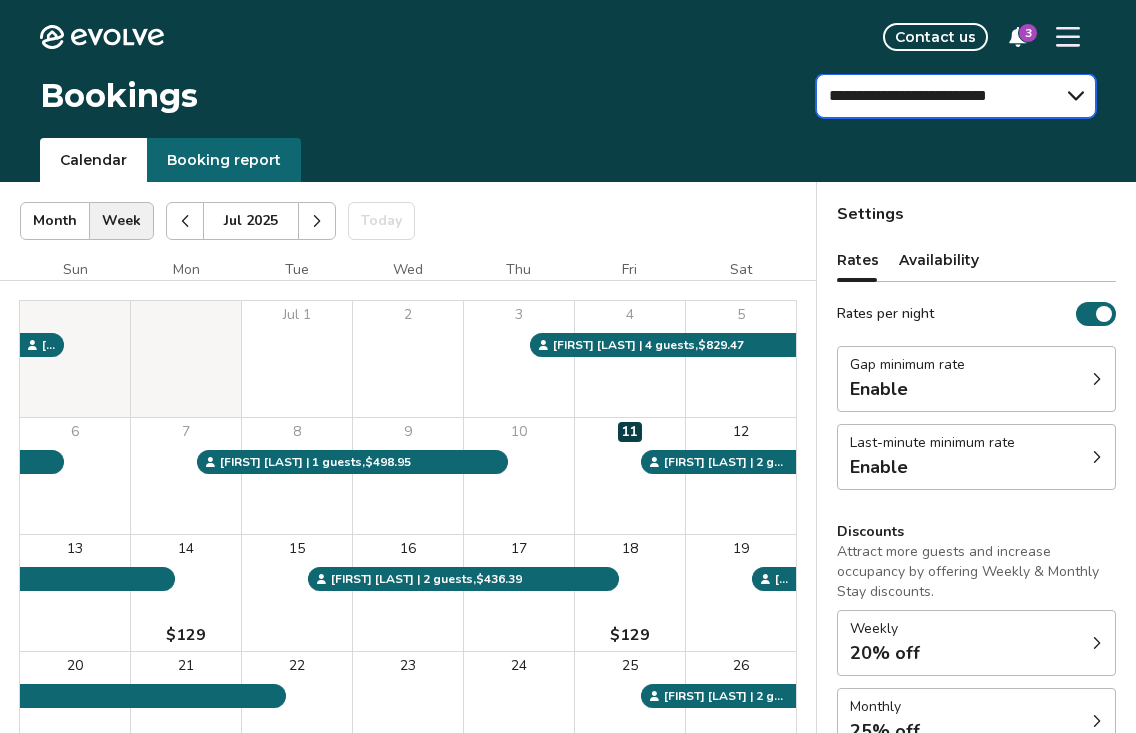 select on "**********" 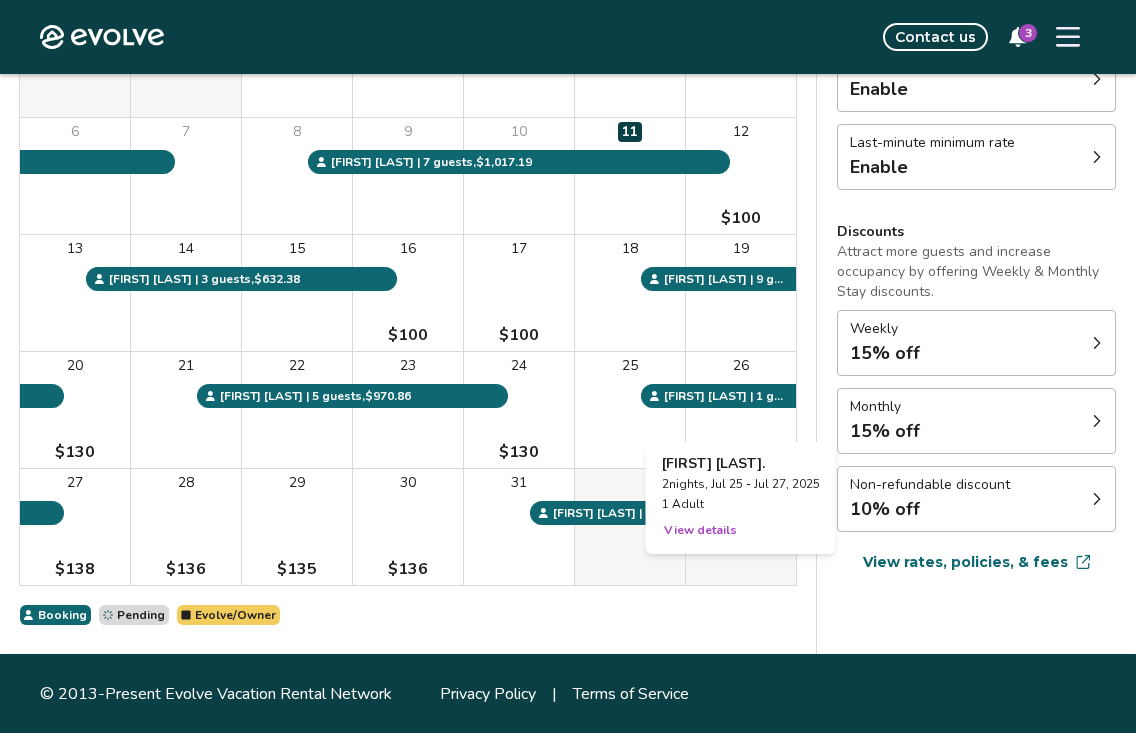 scroll, scrollTop: 301, scrollLeft: 0, axis: vertical 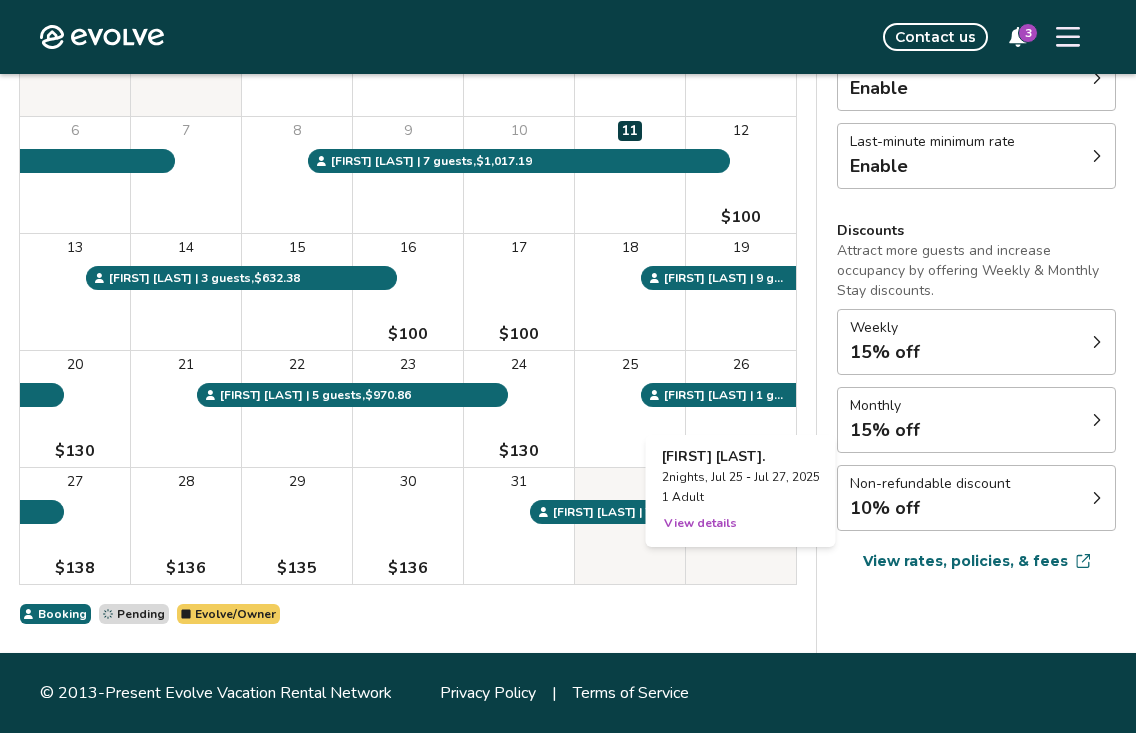 click on "26" at bounding box center [741, 409] 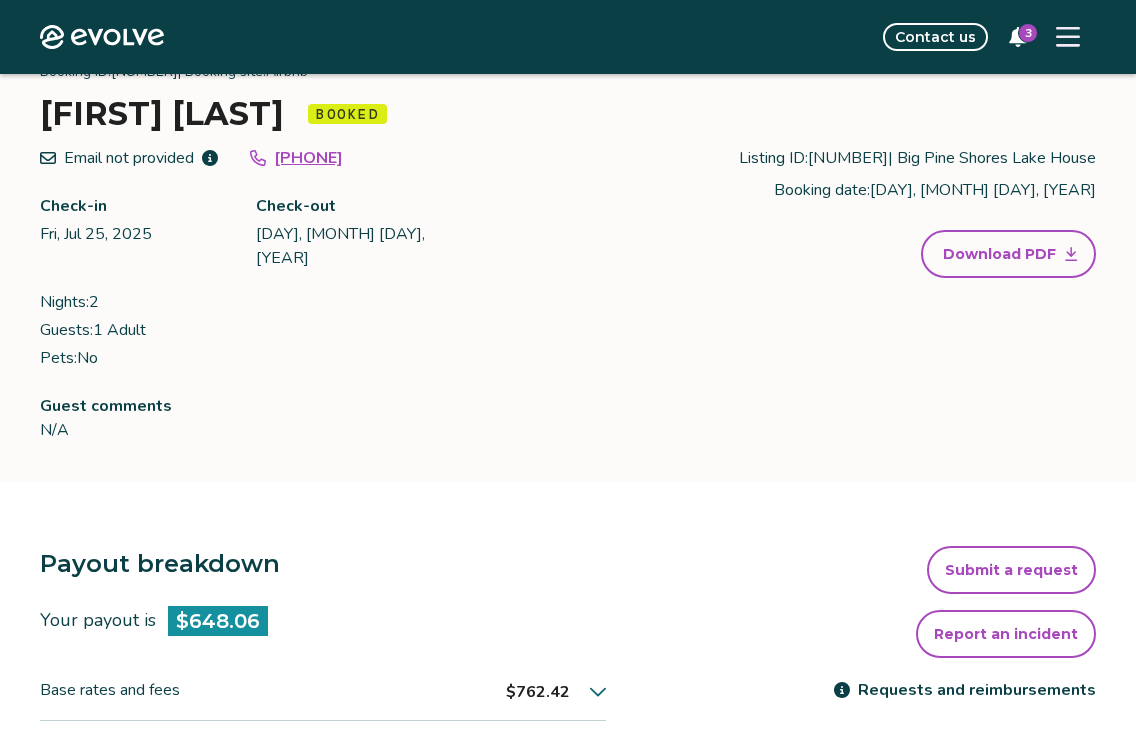 scroll, scrollTop: 67, scrollLeft: 0, axis: vertical 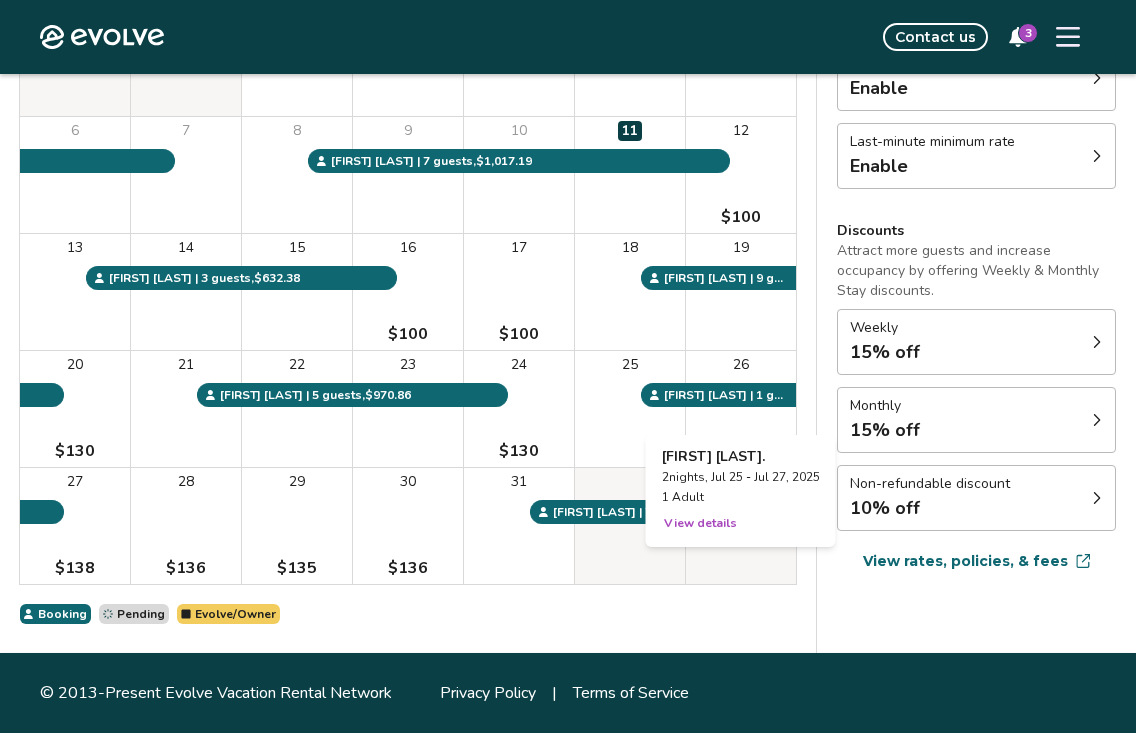 click on "26" at bounding box center (741, 409) 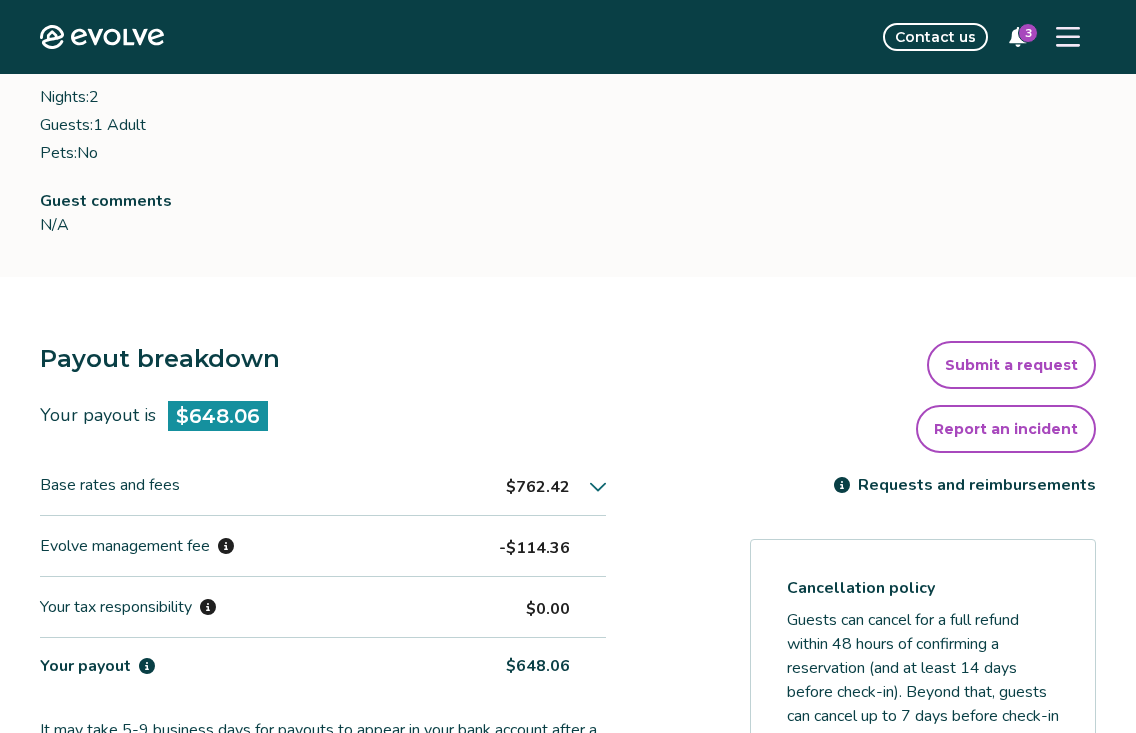 scroll, scrollTop: 0, scrollLeft: 0, axis: both 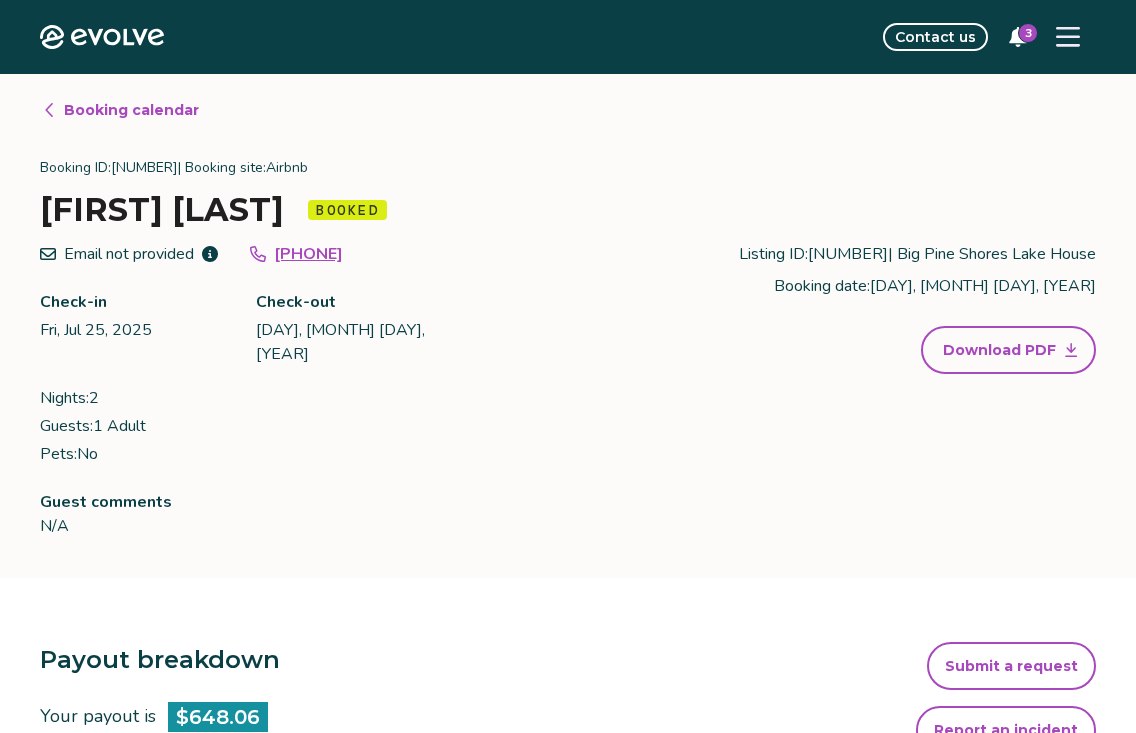 click on "Booking calendar" at bounding box center [131, 110] 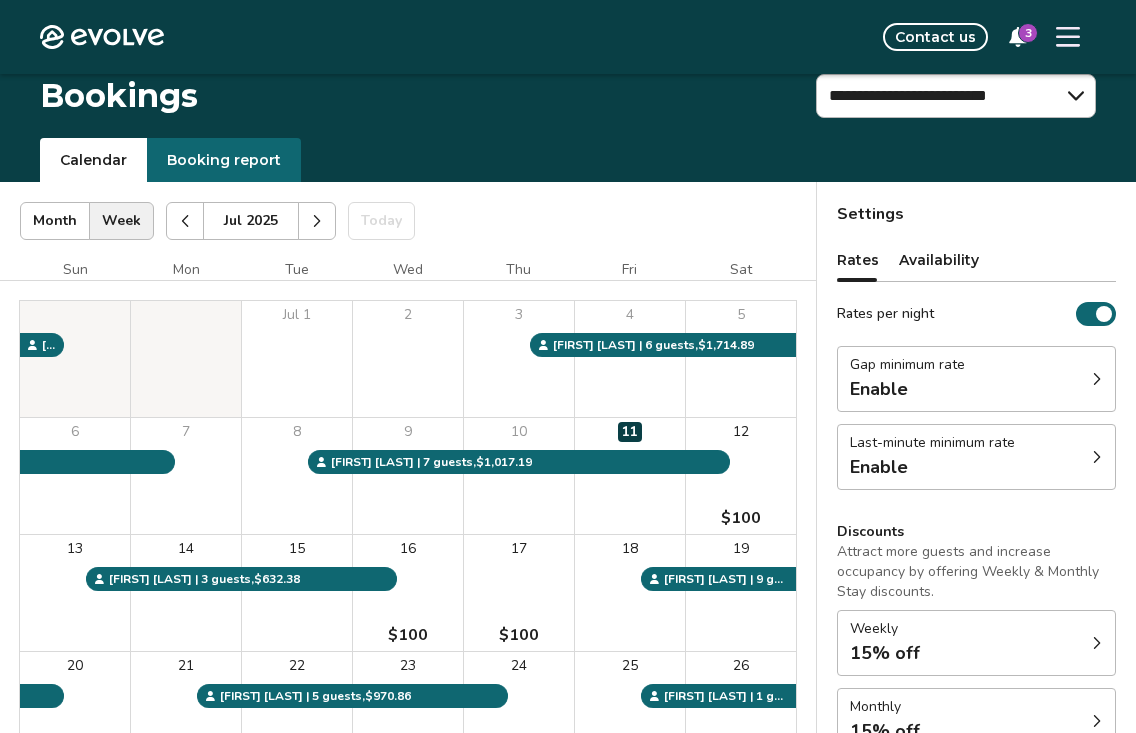 scroll, scrollTop: 295, scrollLeft: 0, axis: vertical 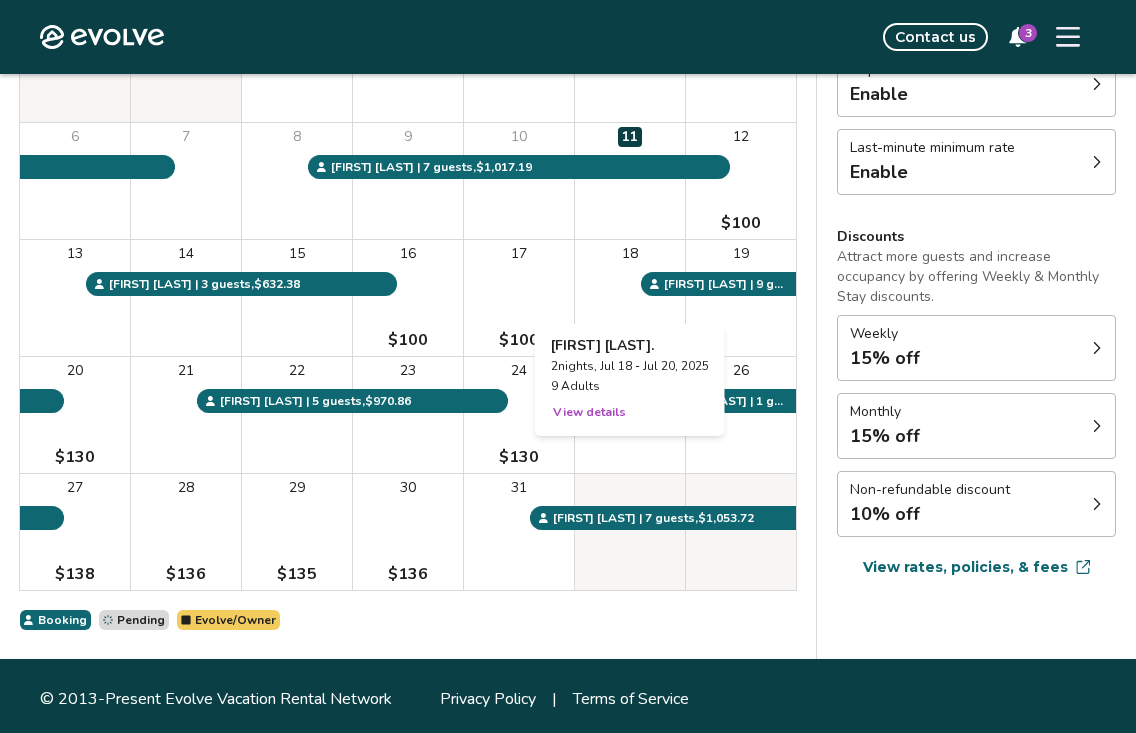 click on "View details" at bounding box center (589, 412) 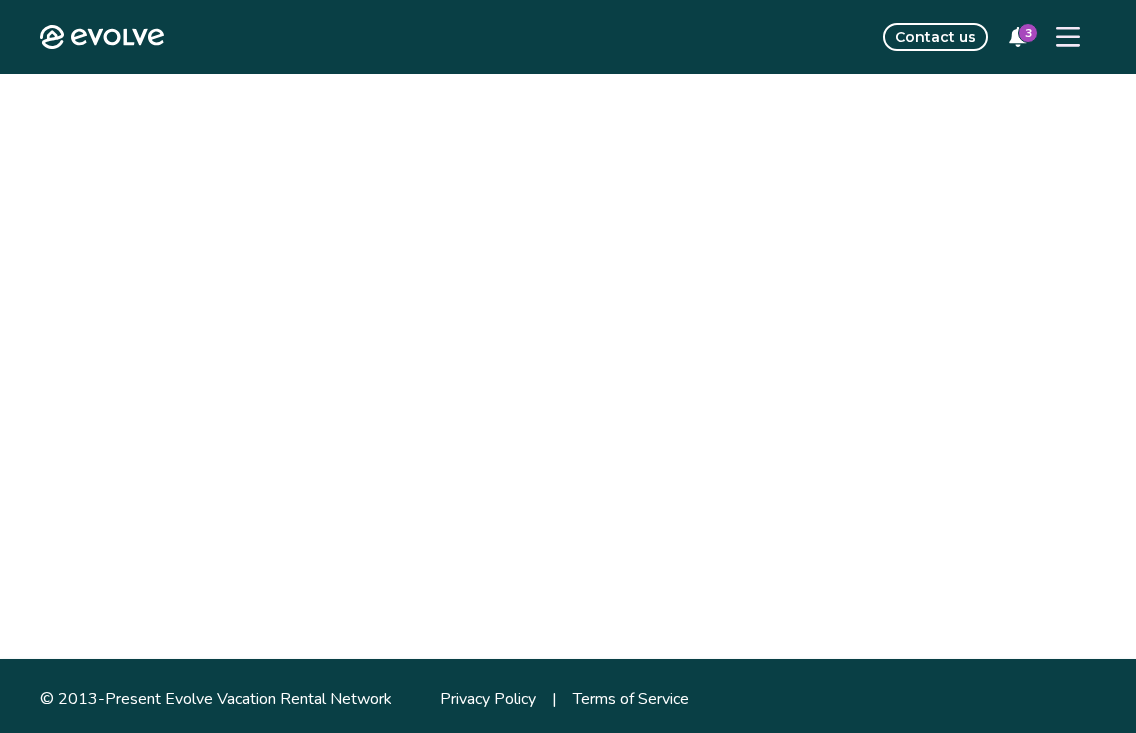 scroll, scrollTop: 0, scrollLeft: 0, axis: both 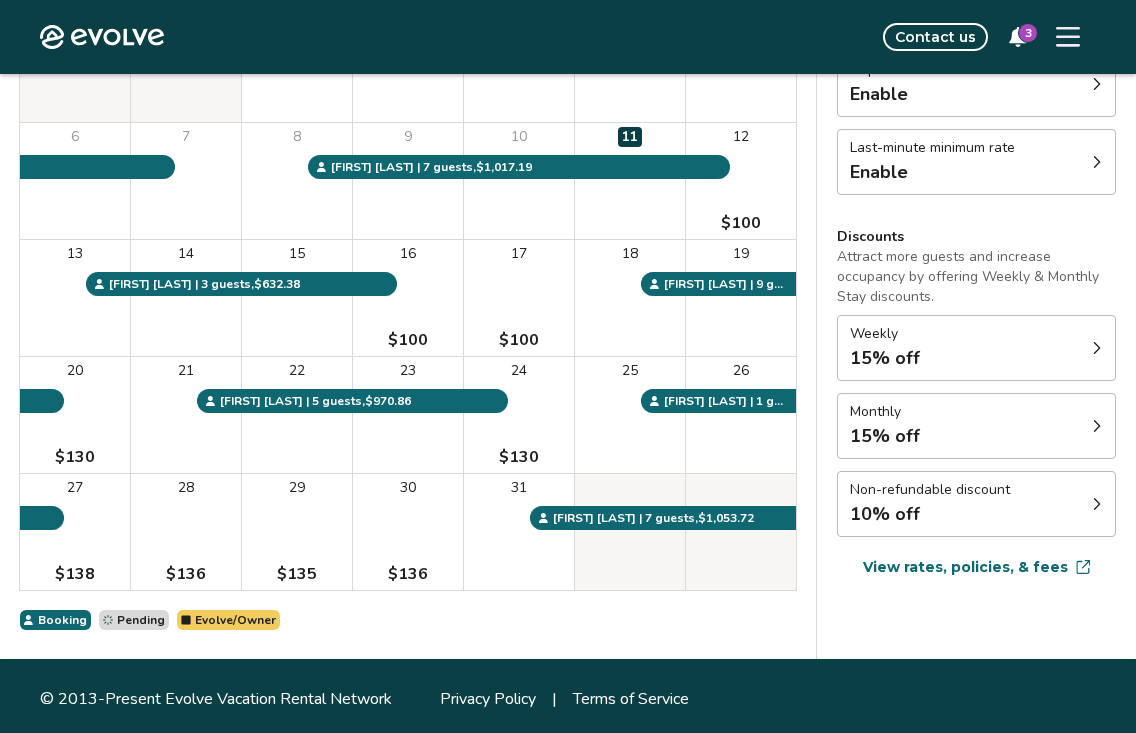 click at bounding box center [1068, 37] 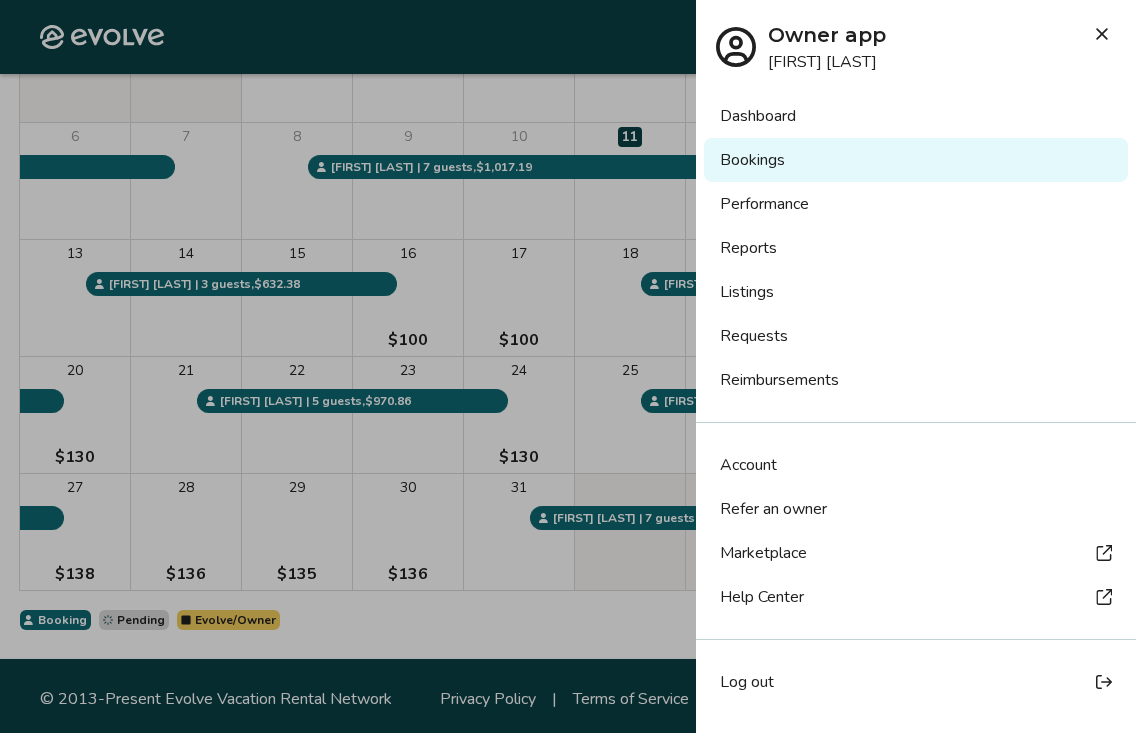 click at bounding box center (568, 366) 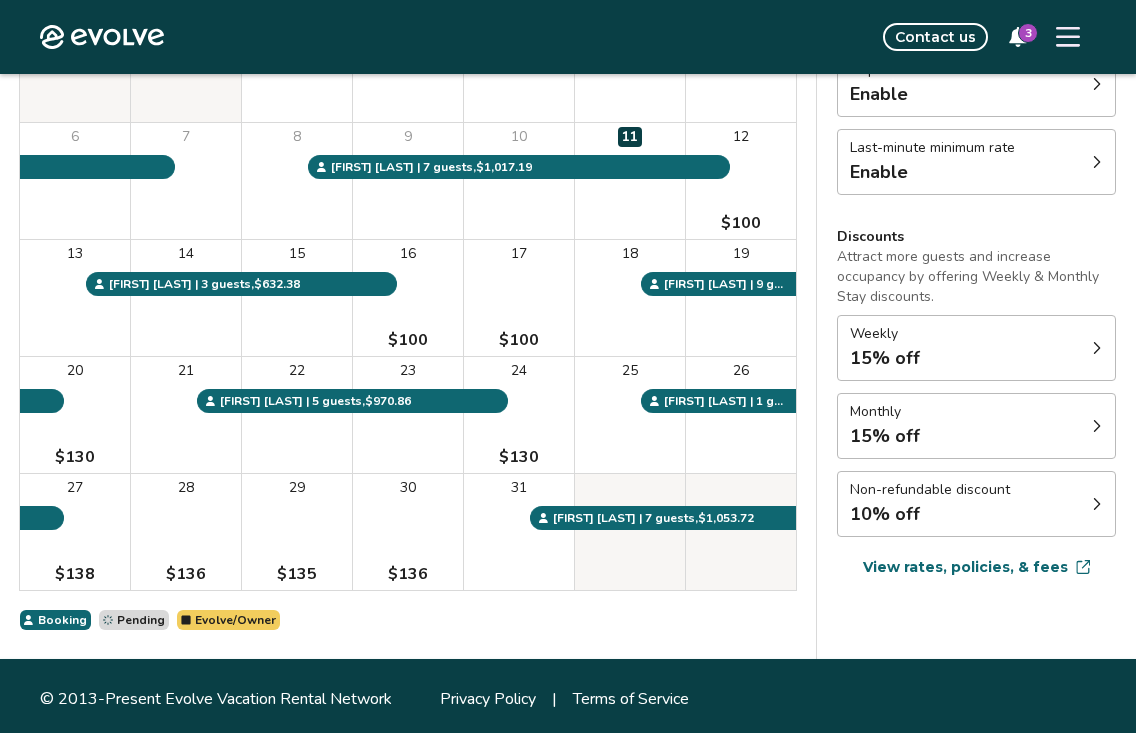 click 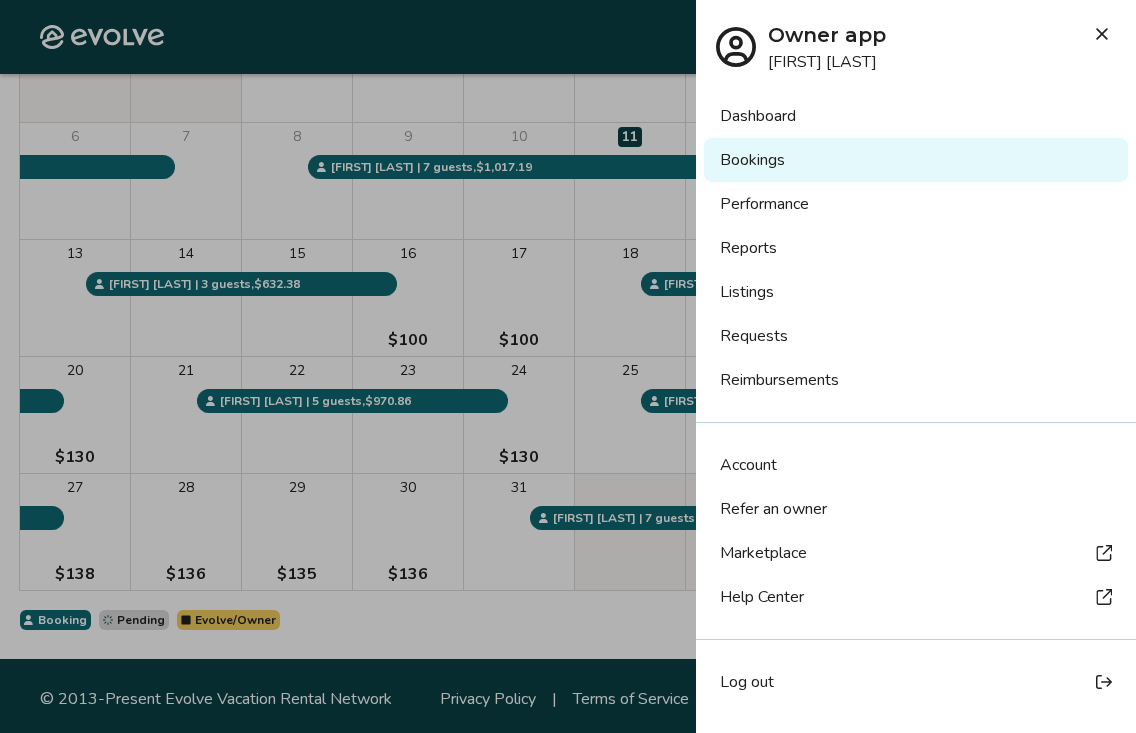 click on "Performance" at bounding box center (916, 204) 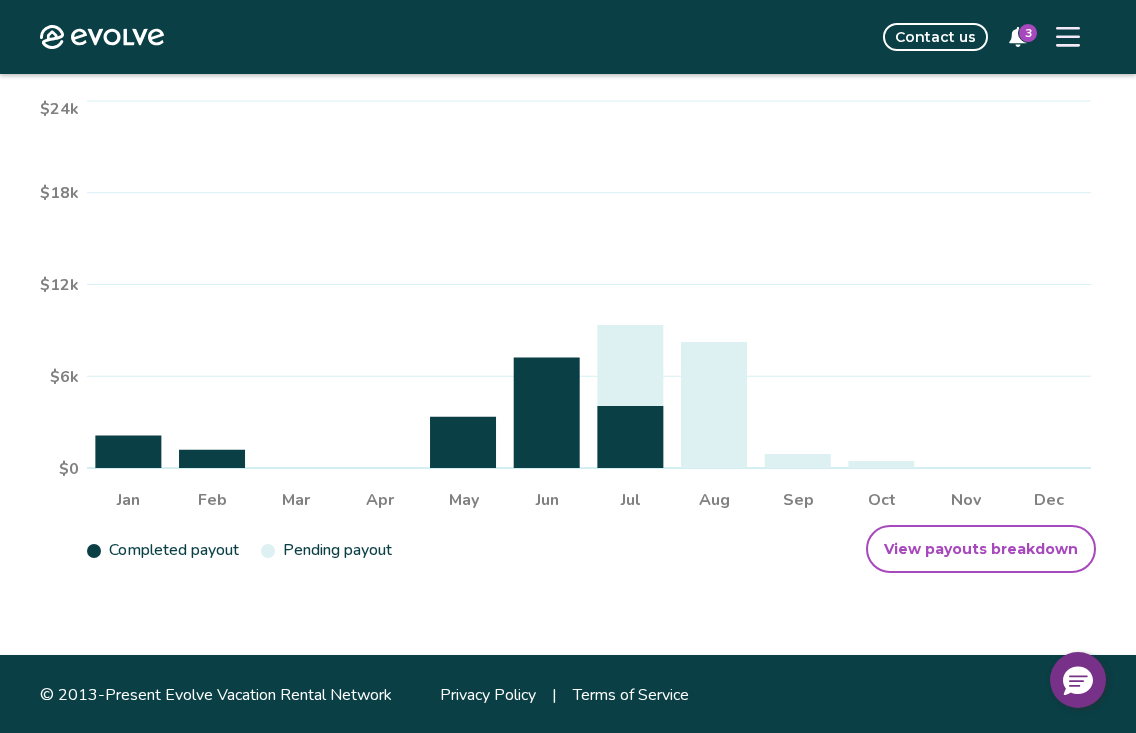 scroll, scrollTop: 412, scrollLeft: 0, axis: vertical 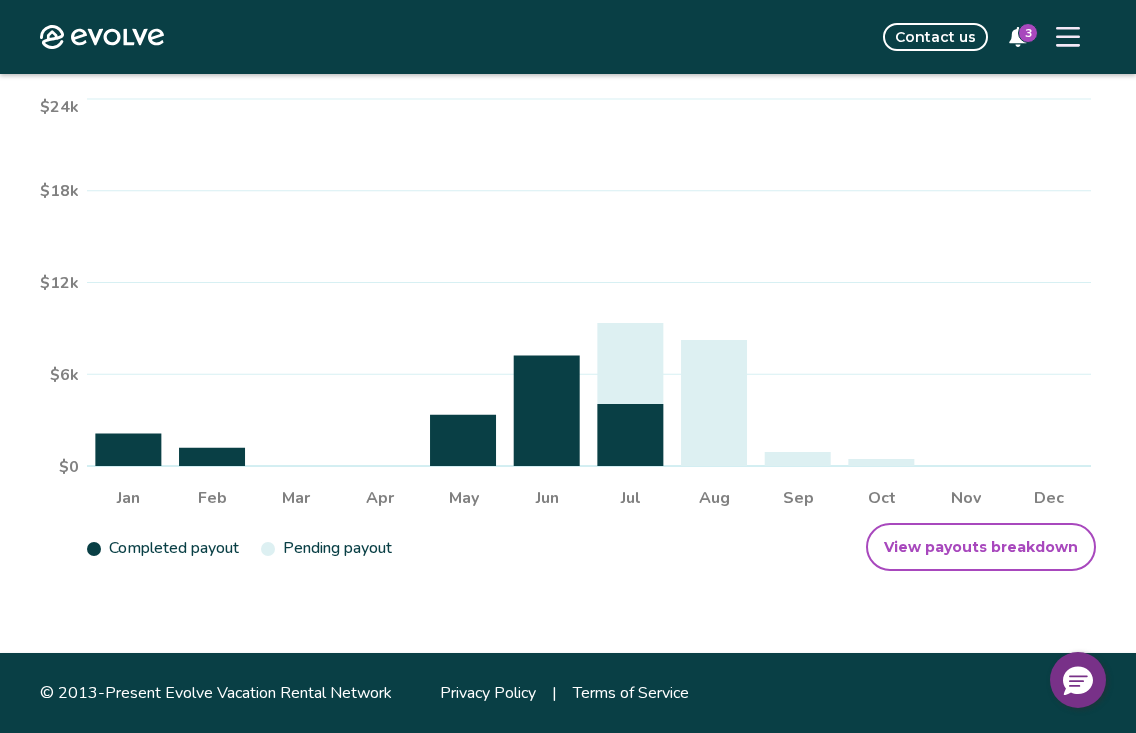 click on "3" at bounding box center (1028, 33) 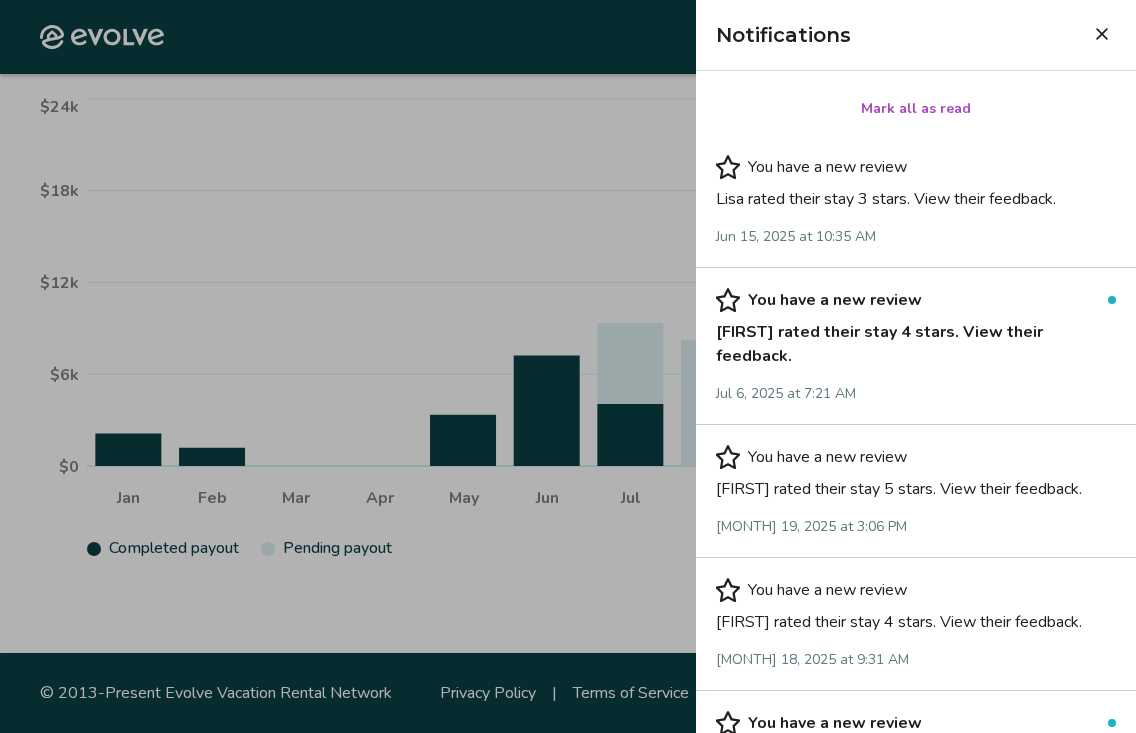 click on "Lisa rated their stay 3 stars. View their feedback." at bounding box center (916, 195) 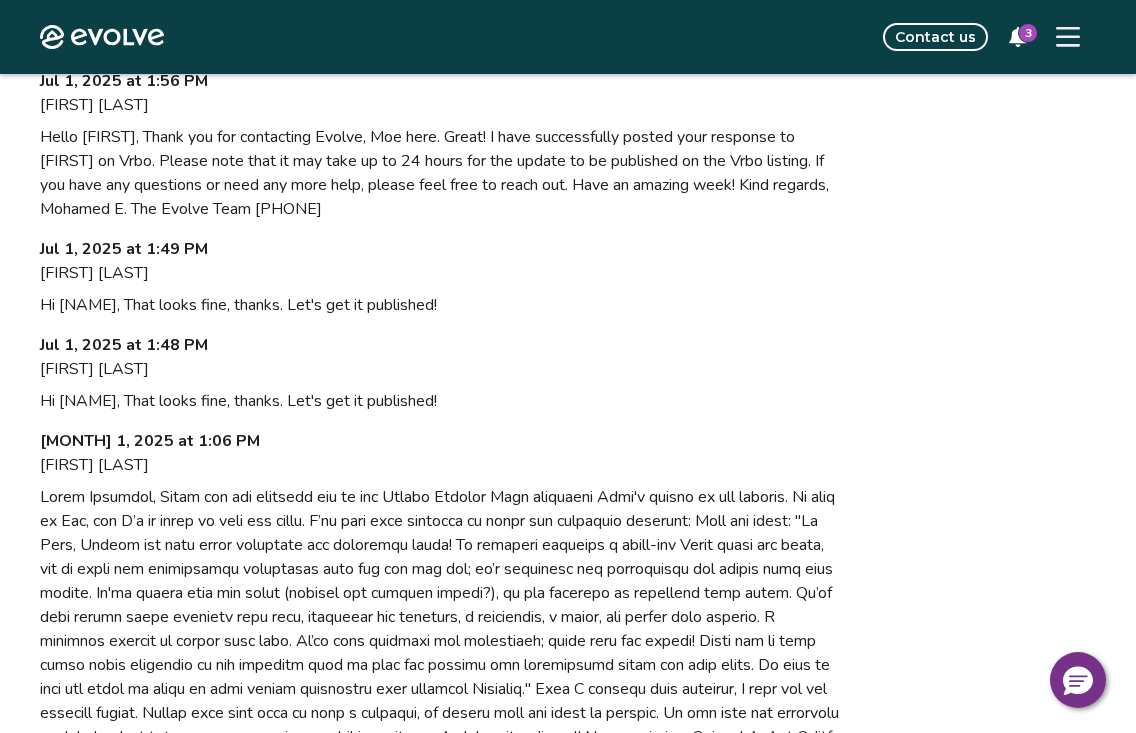 scroll, scrollTop: 0, scrollLeft: 0, axis: both 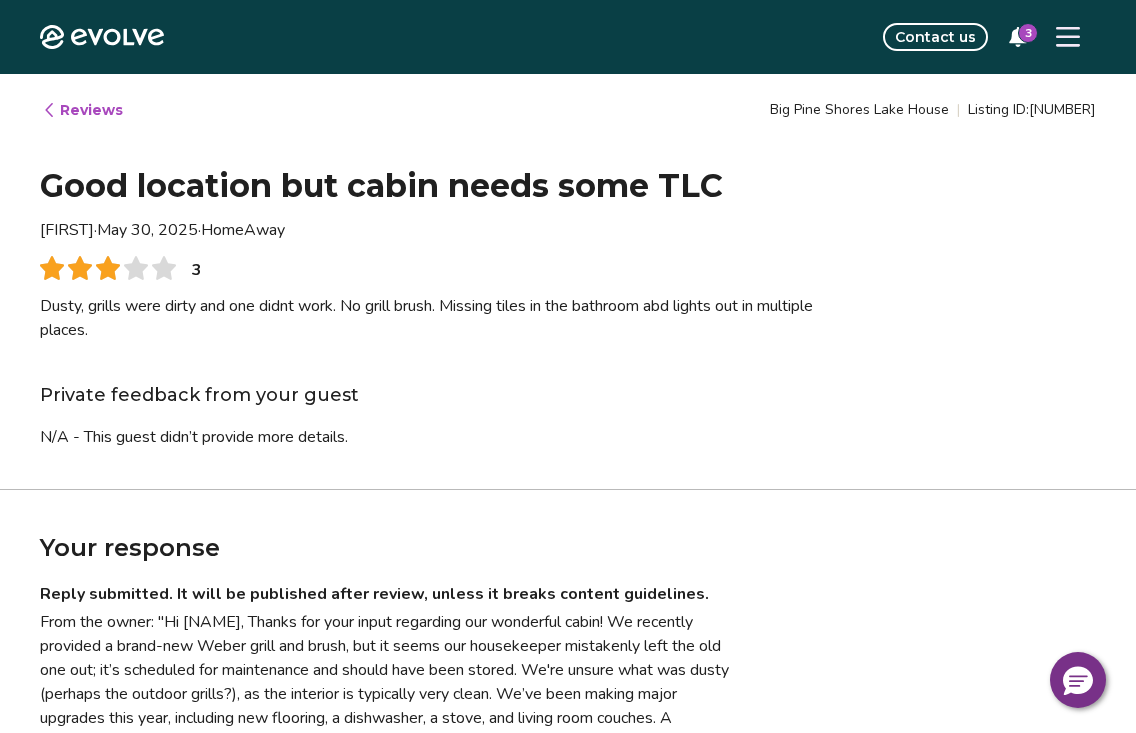 click 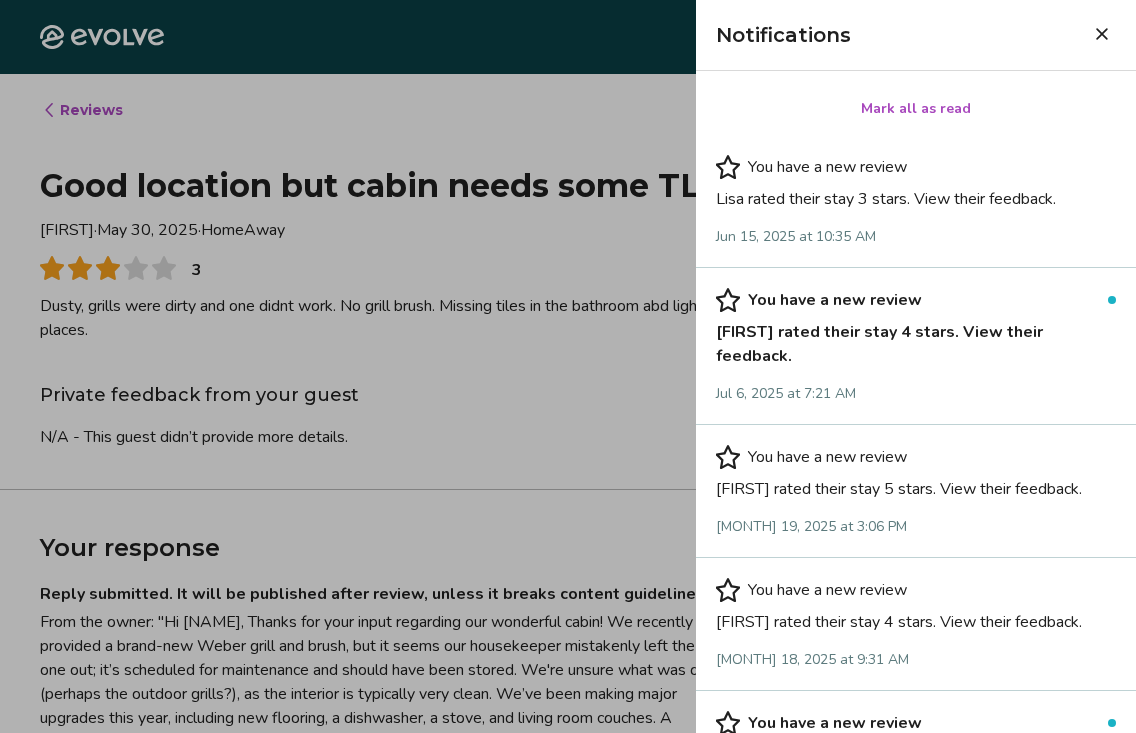 click on "[FIRST] rated their stay 4 stars. View their feedback." at bounding box center (916, 340) 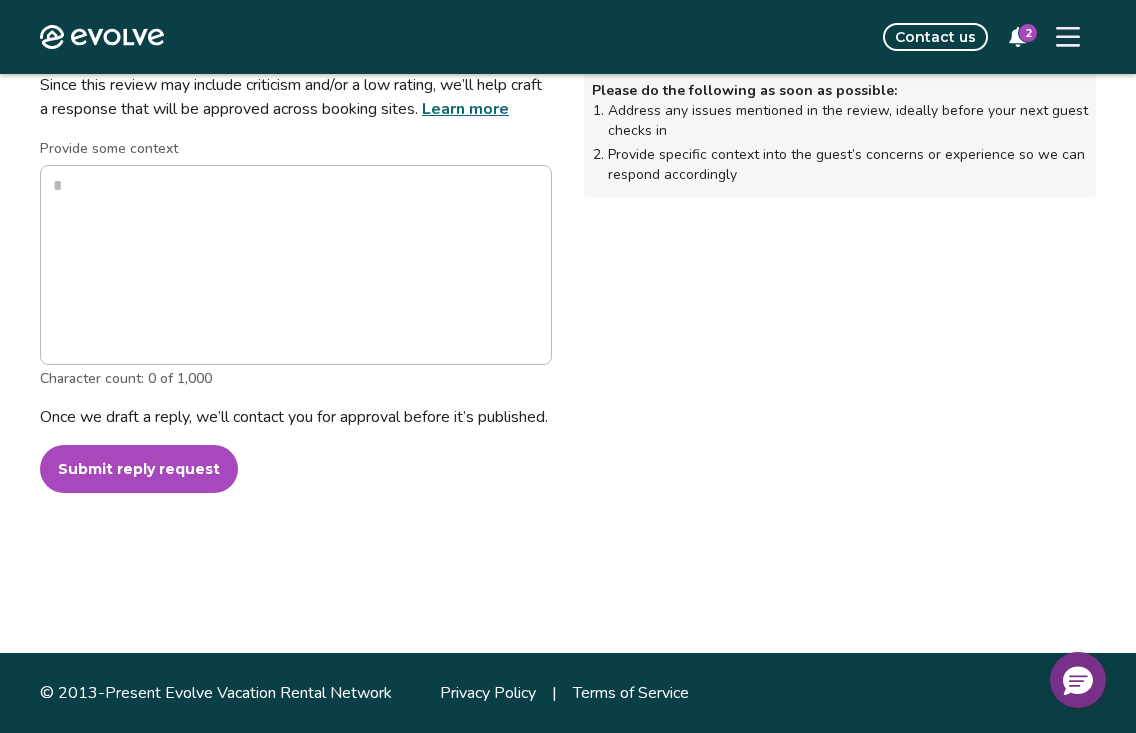 scroll, scrollTop: 0, scrollLeft: 0, axis: both 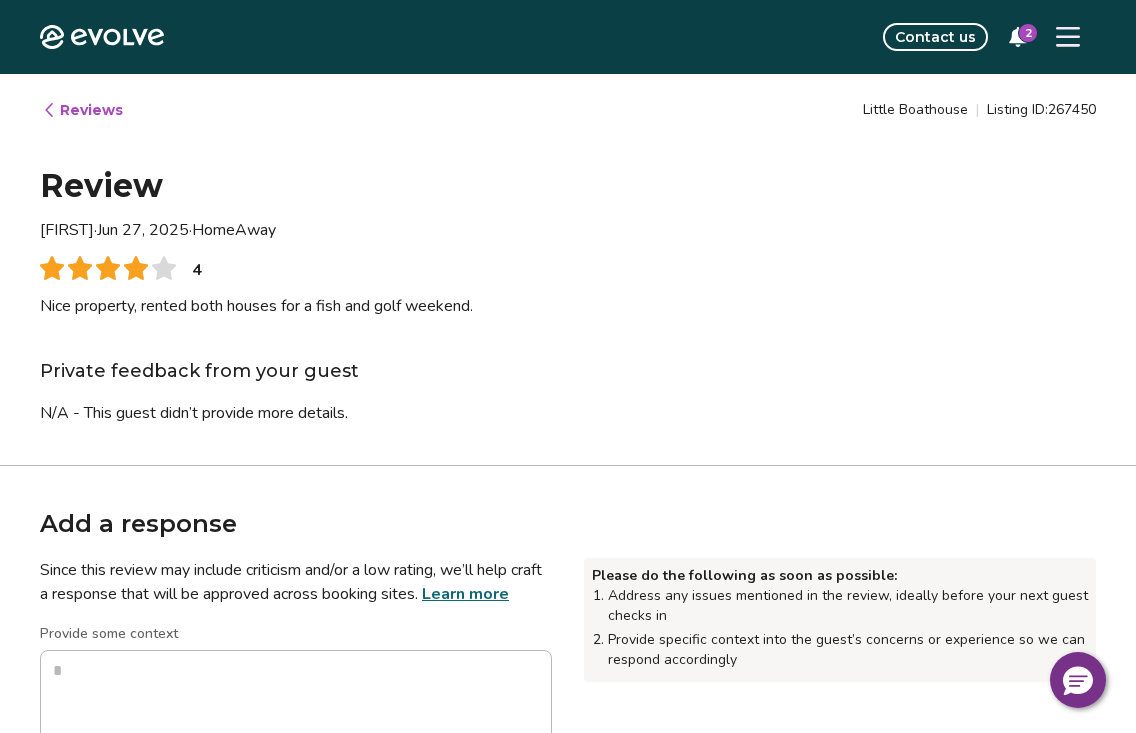 click on "Reviews" at bounding box center [82, 110] 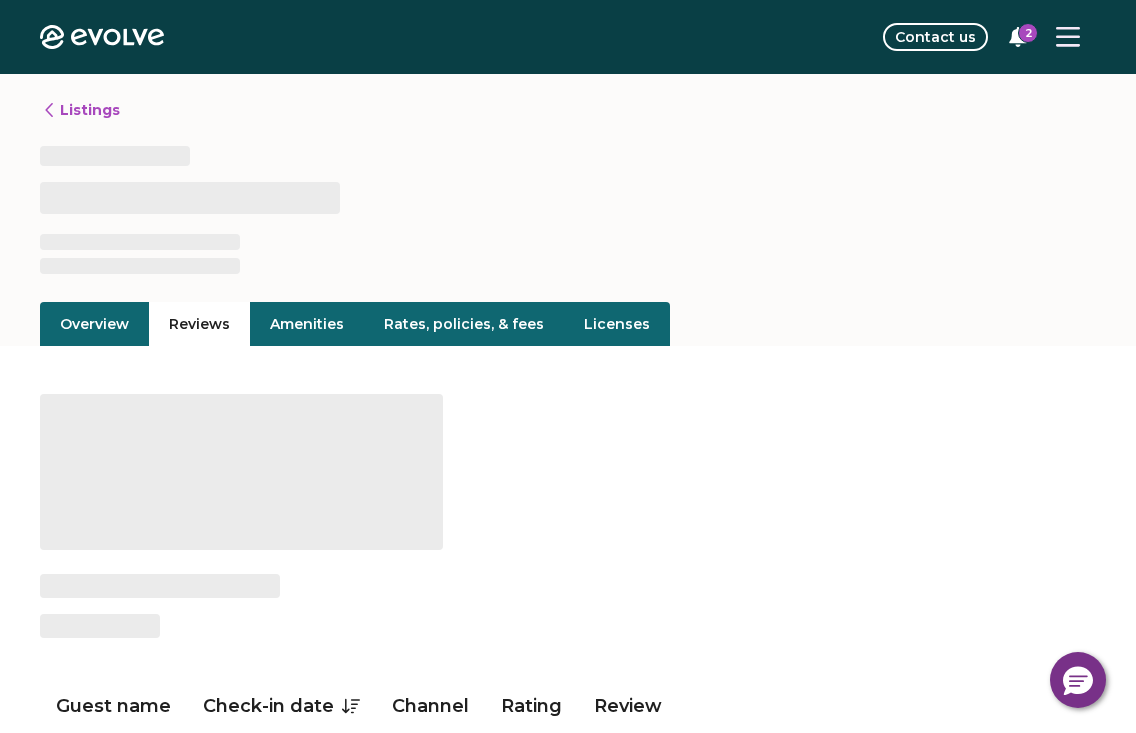 click on "2" at bounding box center [1028, 33] 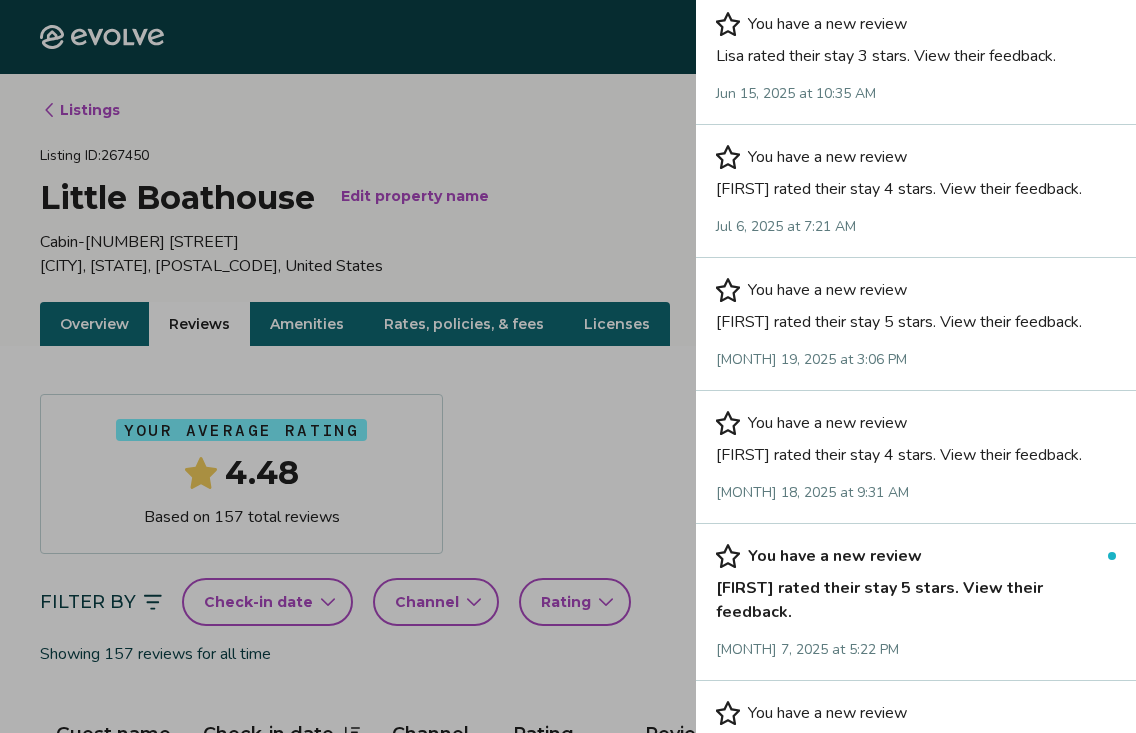 scroll, scrollTop: 162, scrollLeft: 0, axis: vertical 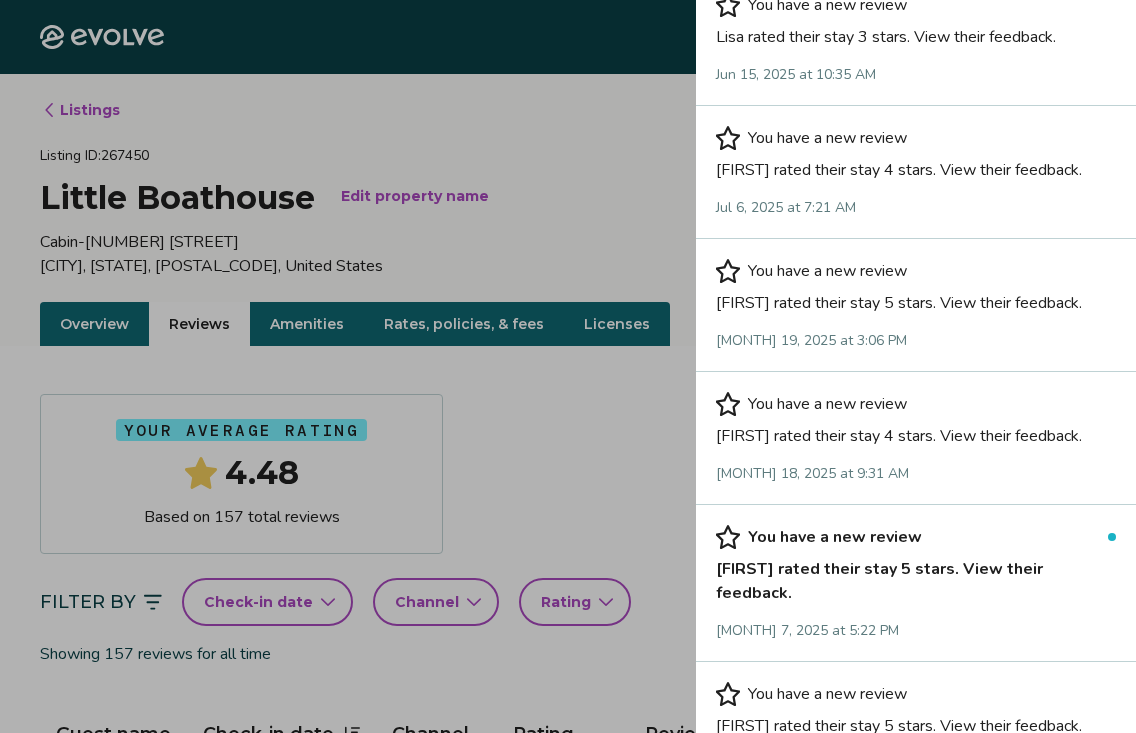 click on "[FIRST] rated their stay 5 stars. View their feedback." at bounding box center (916, 577) 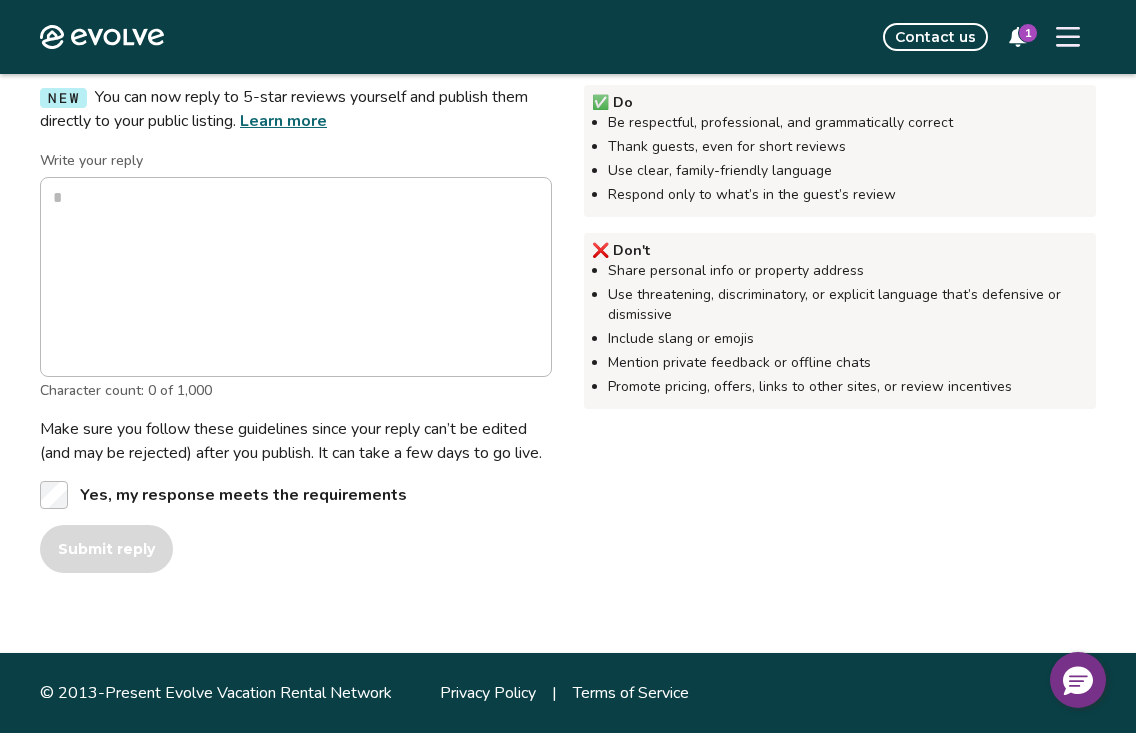 scroll, scrollTop: 0, scrollLeft: 0, axis: both 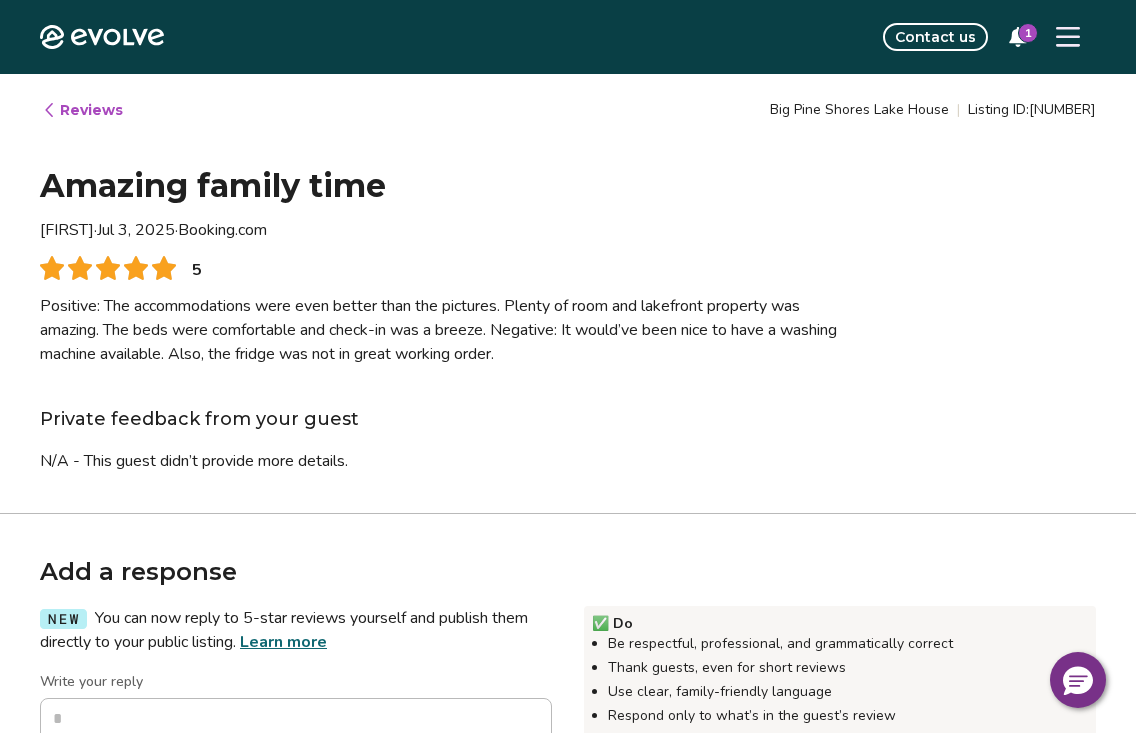click 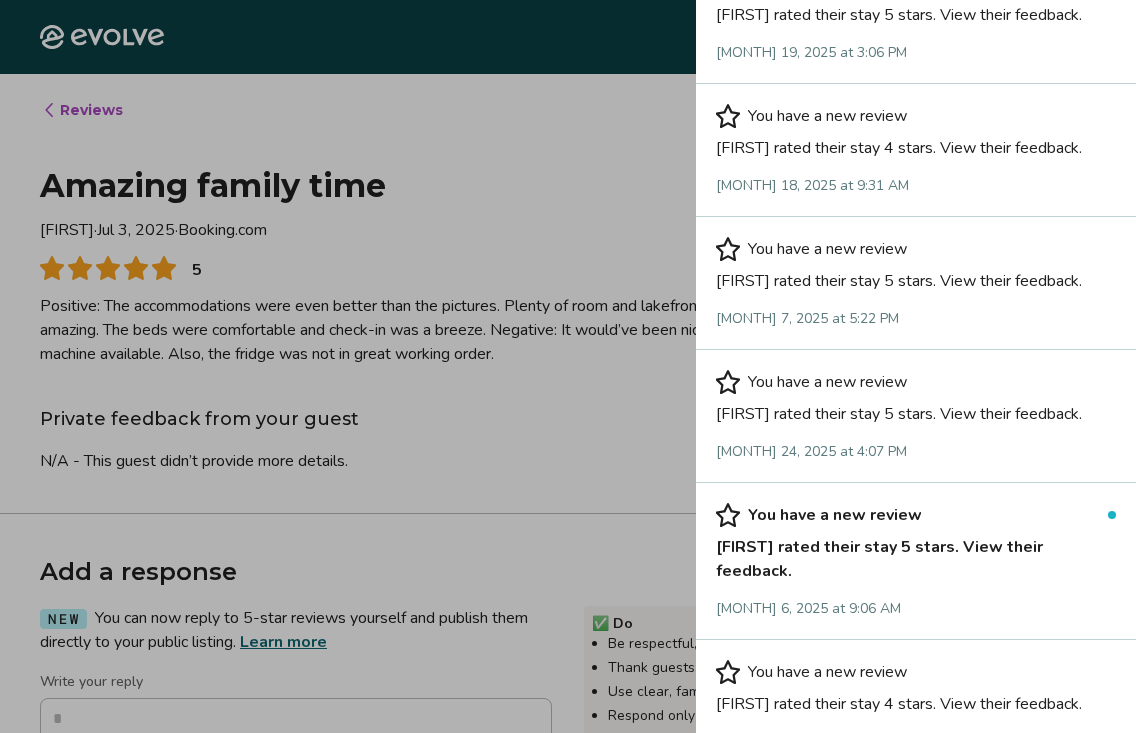 scroll, scrollTop: 453, scrollLeft: 0, axis: vertical 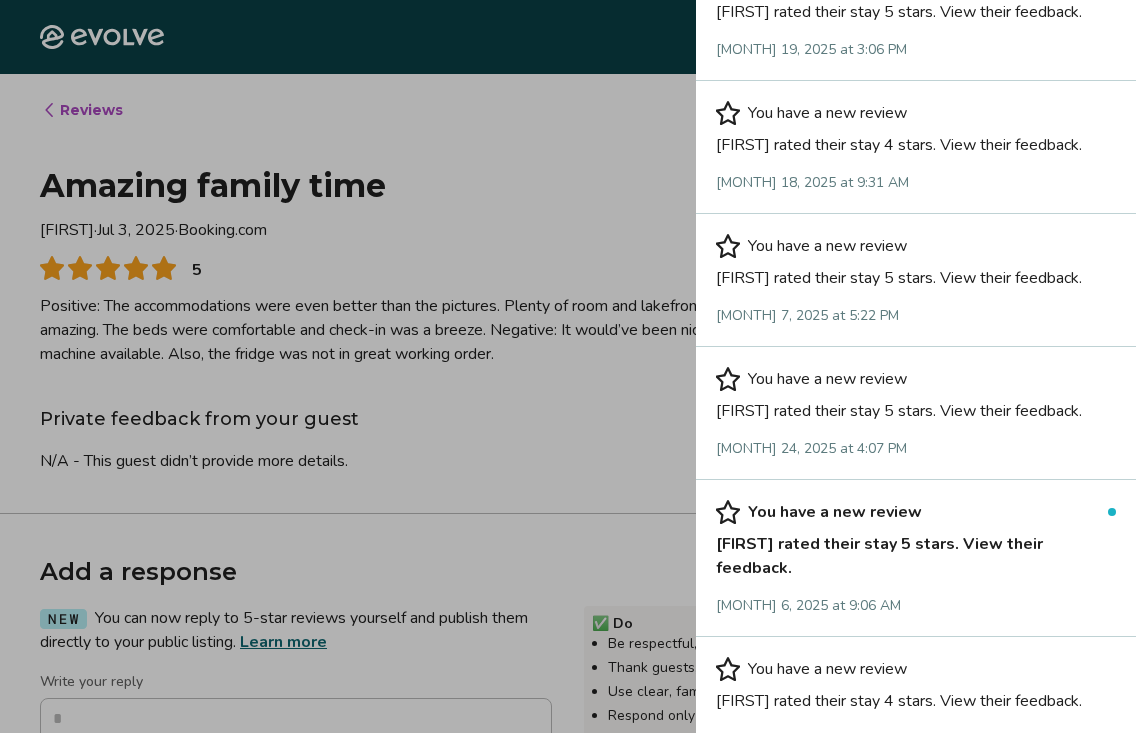click on "[FIRST] rated their stay 5 stars. View their feedback." at bounding box center [916, 552] 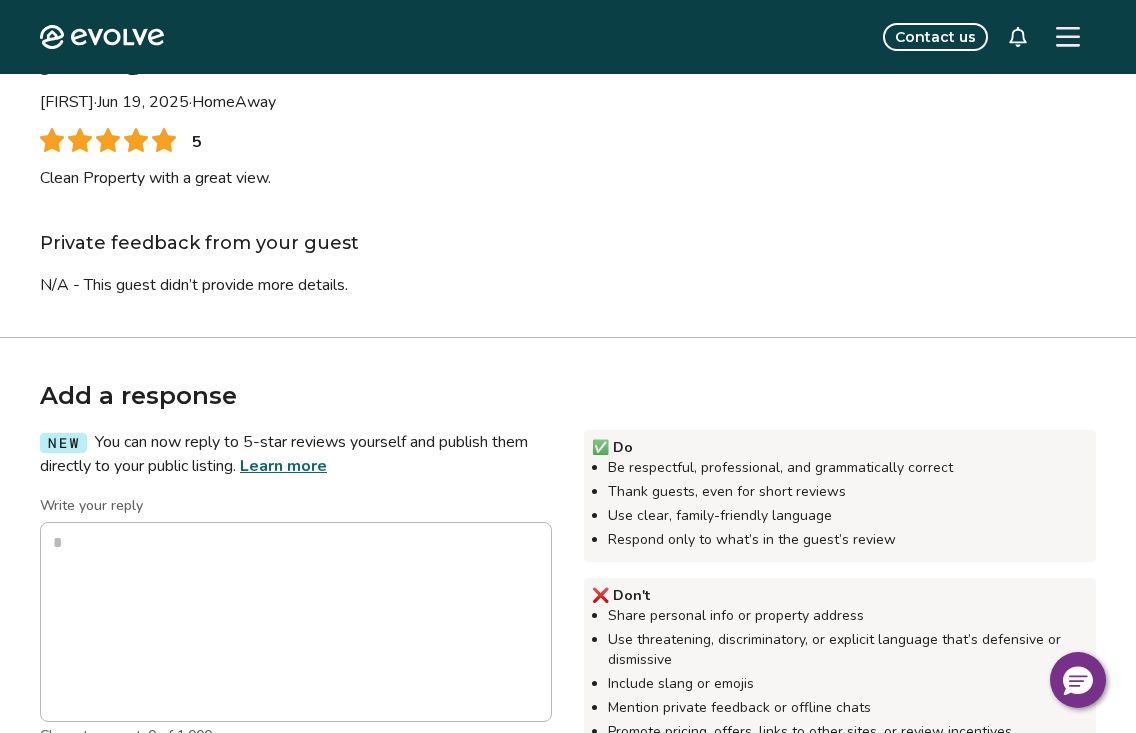 scroll, scrollTop: 0, scrollLeft: 0, axis: both 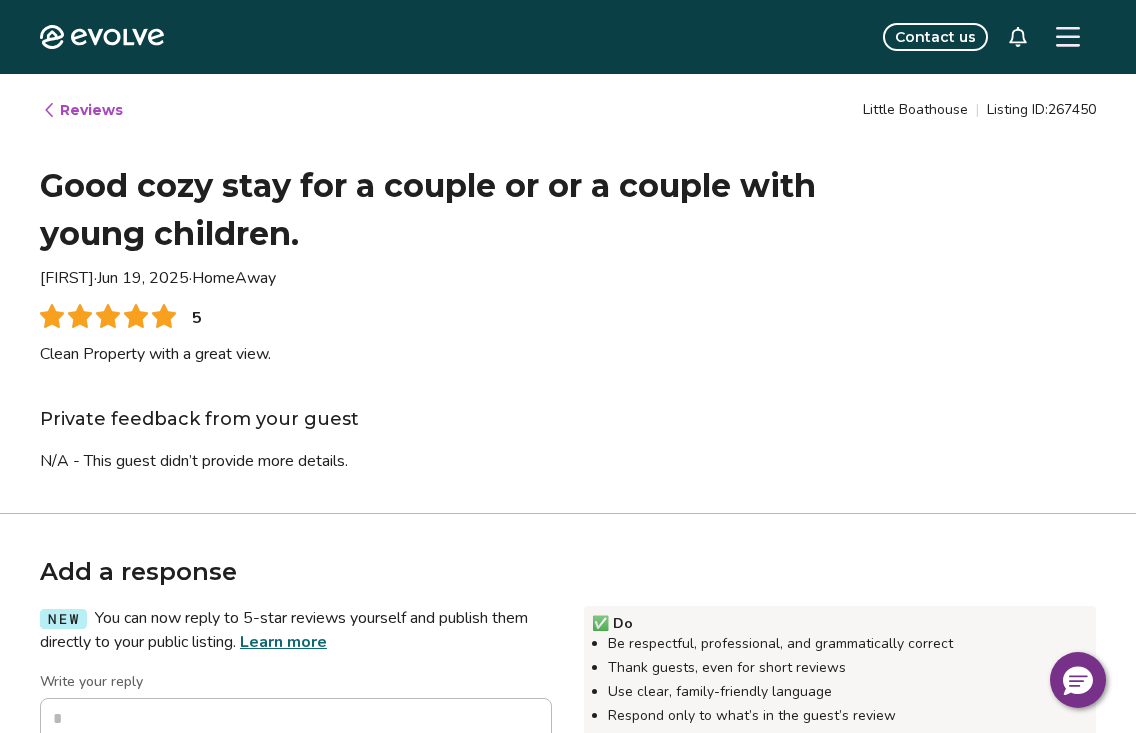 click on "Reviews" at bounding box center (82, 110) 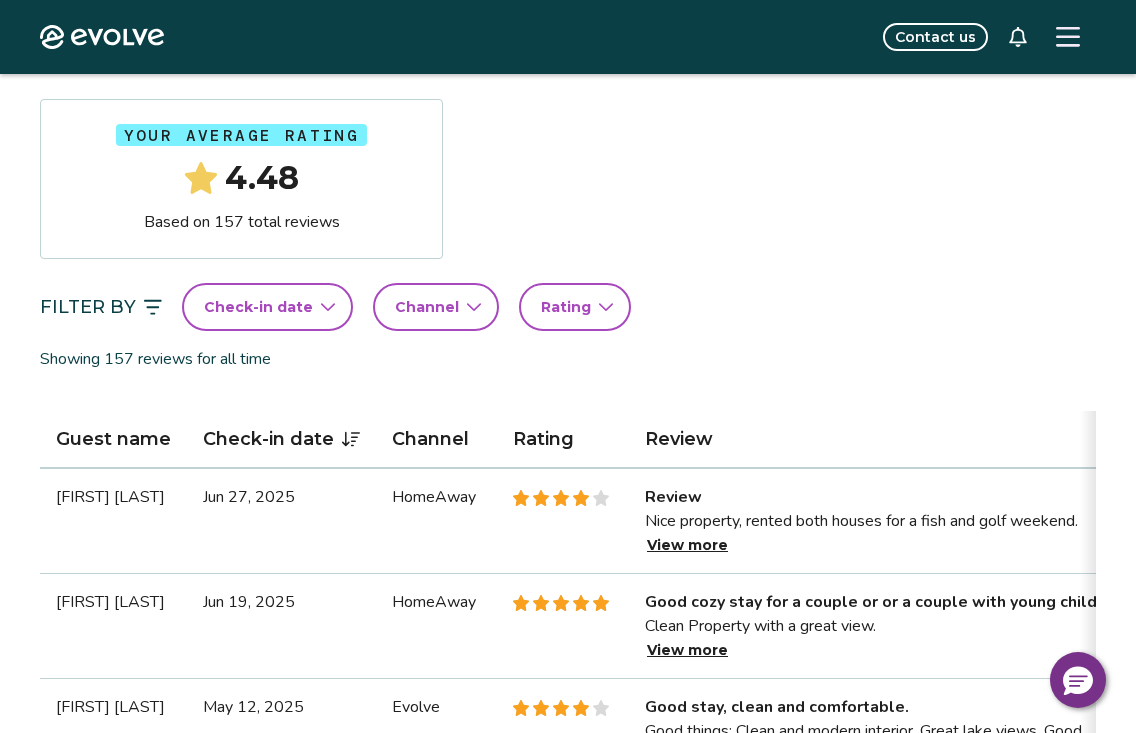 scroll, scrollTop: 296, scrollLeft: 0, axis: vertical 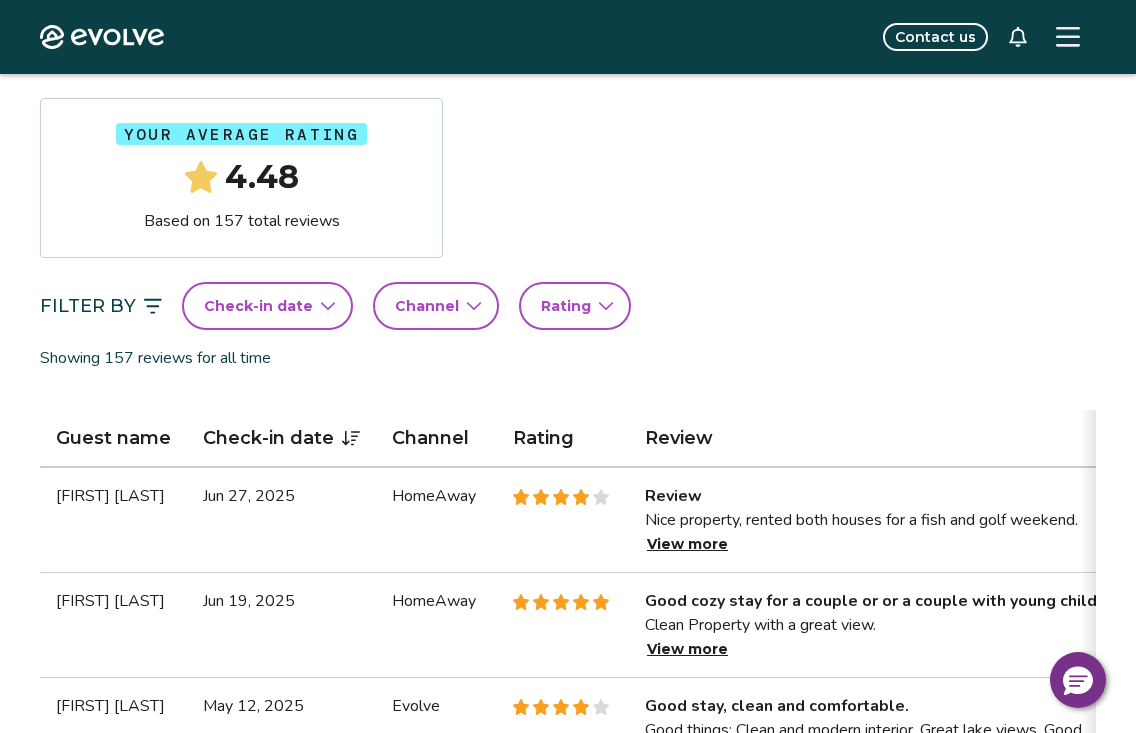 click on "View more" at bounding box center [687, 544] 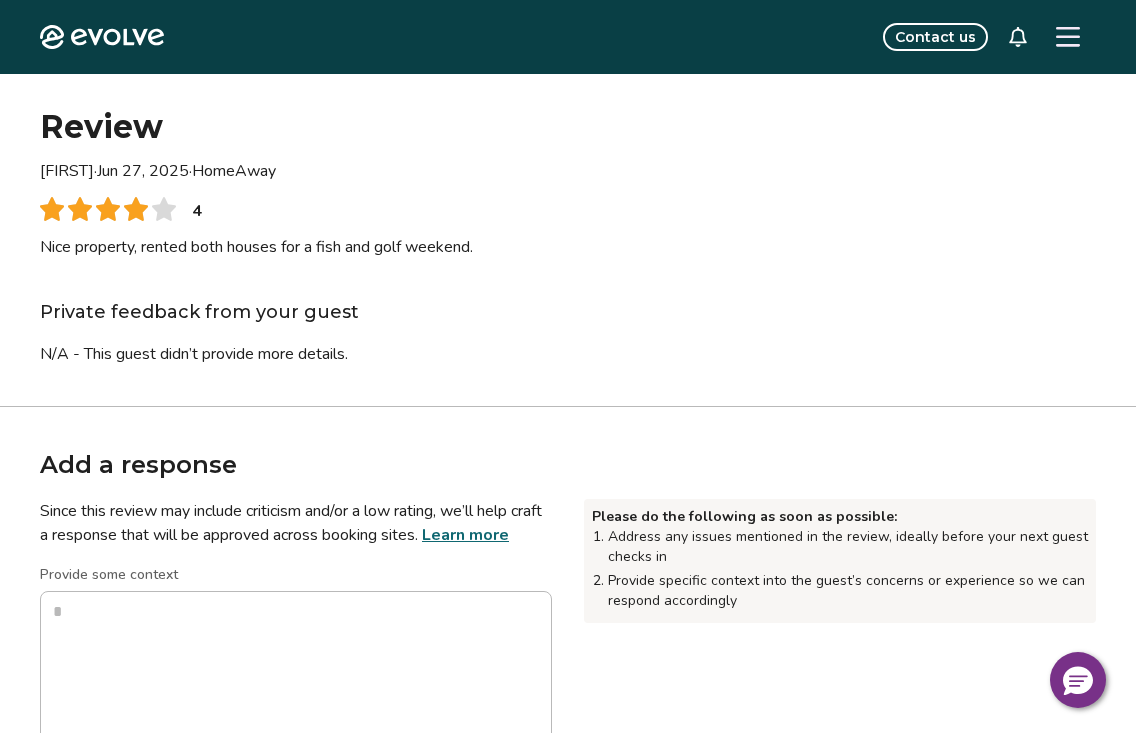 scroll, scrollTop: 0, scrollLeft: 0, axis: both 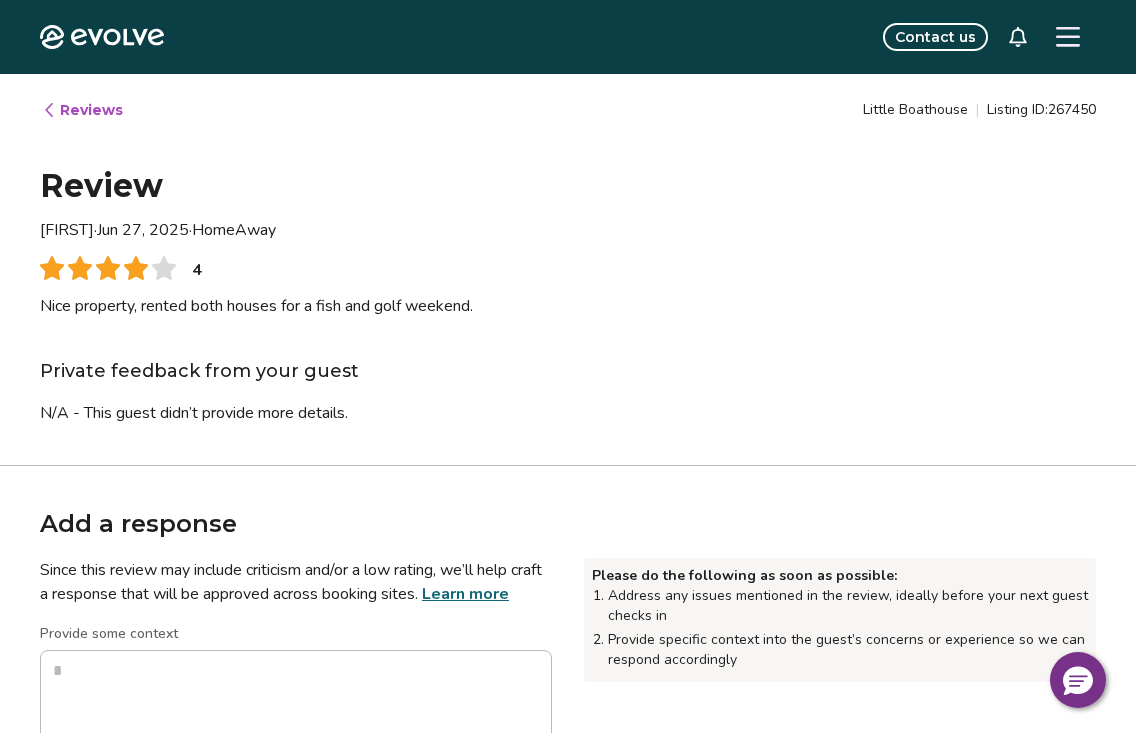click on "Reviews" at bounding box center [82, 110] 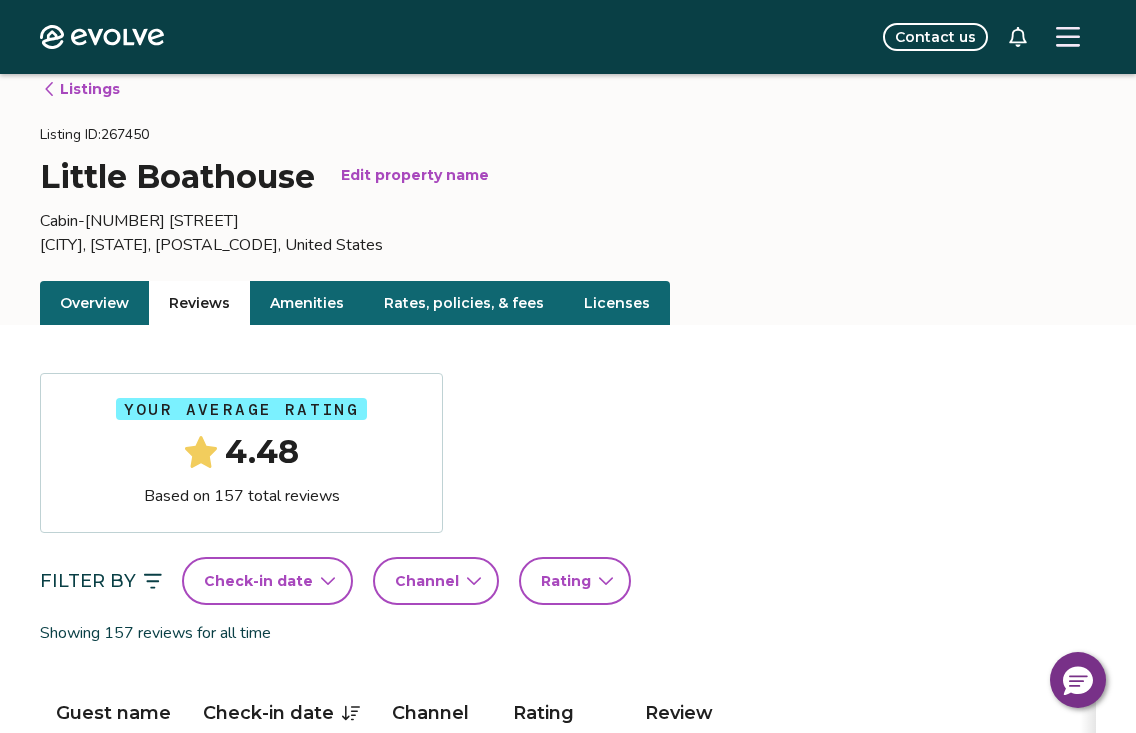 scroll, scrollTop: 0, scrollLeft: 0, axis: both 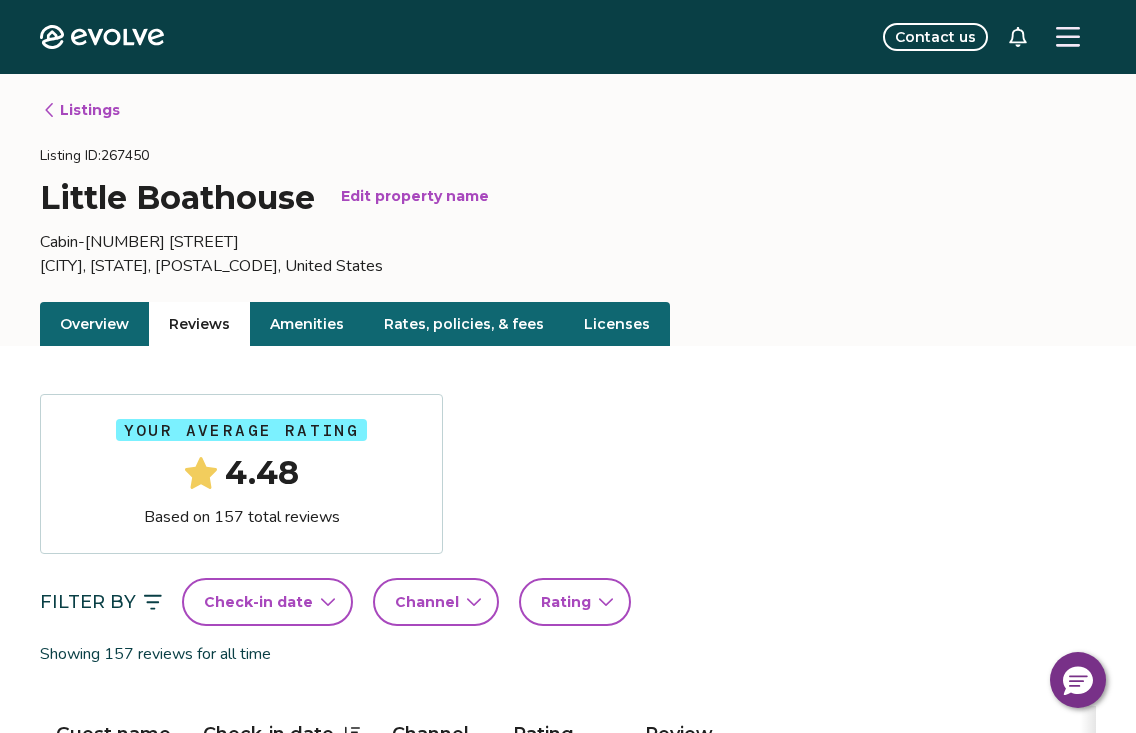 click on "Listings" at bounding box center [81, 110] 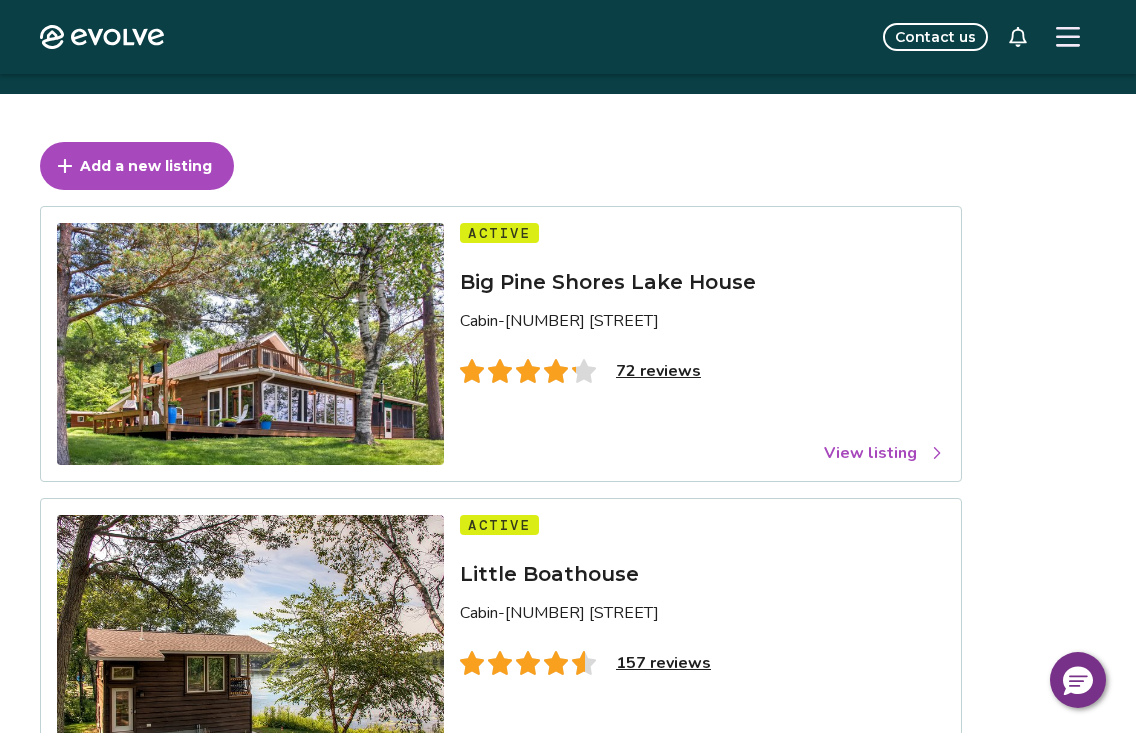 scroll, scrollTop: 47, scrollLeft: 0, axis: vertical 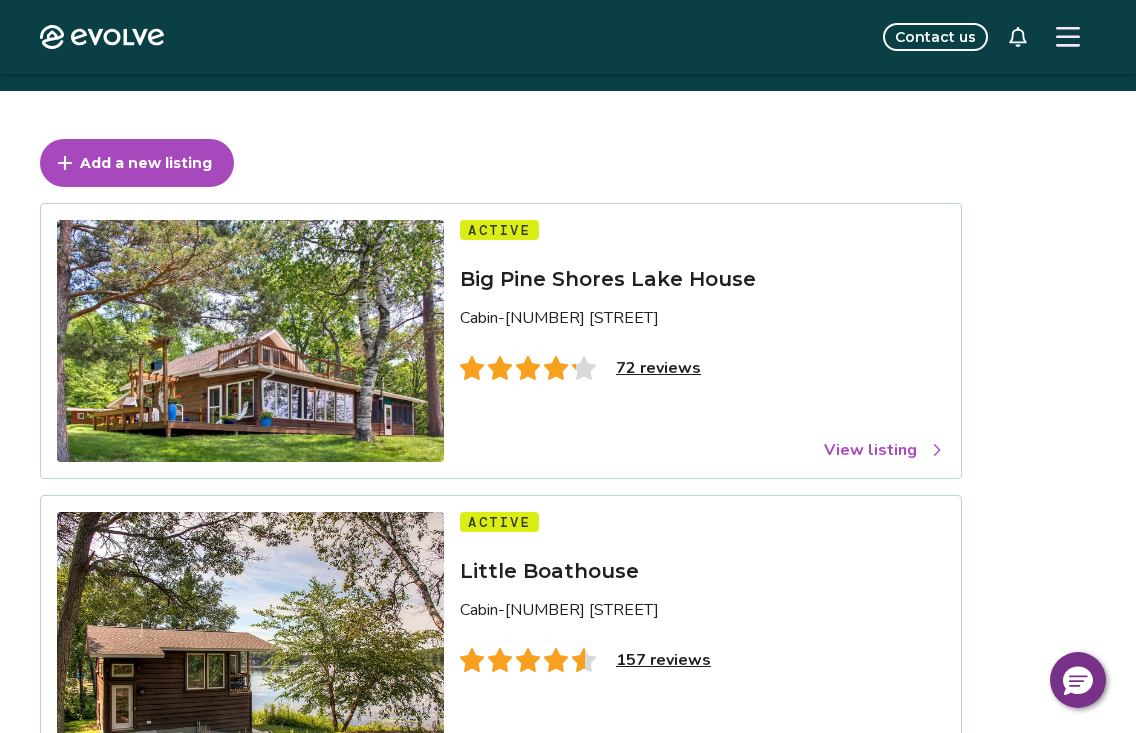 click on "View listing" at bounding box center (884, 450) 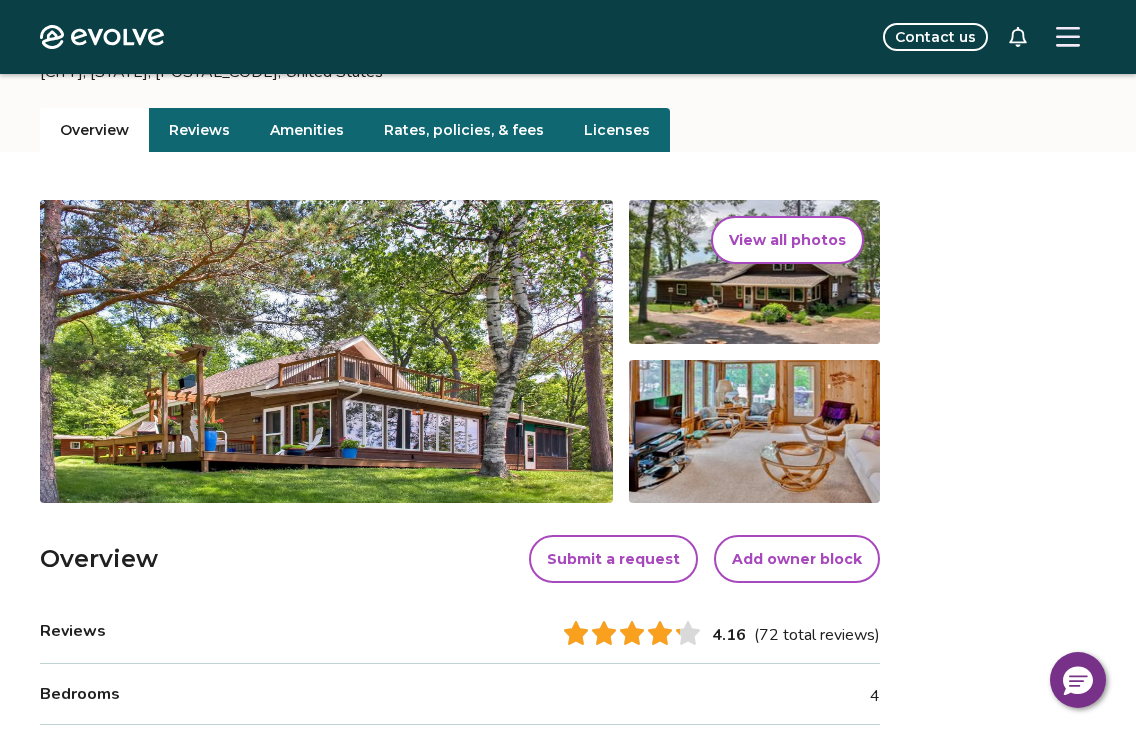 scroll, scrollTop: 190, scrollLeft: 0, axis: vertical 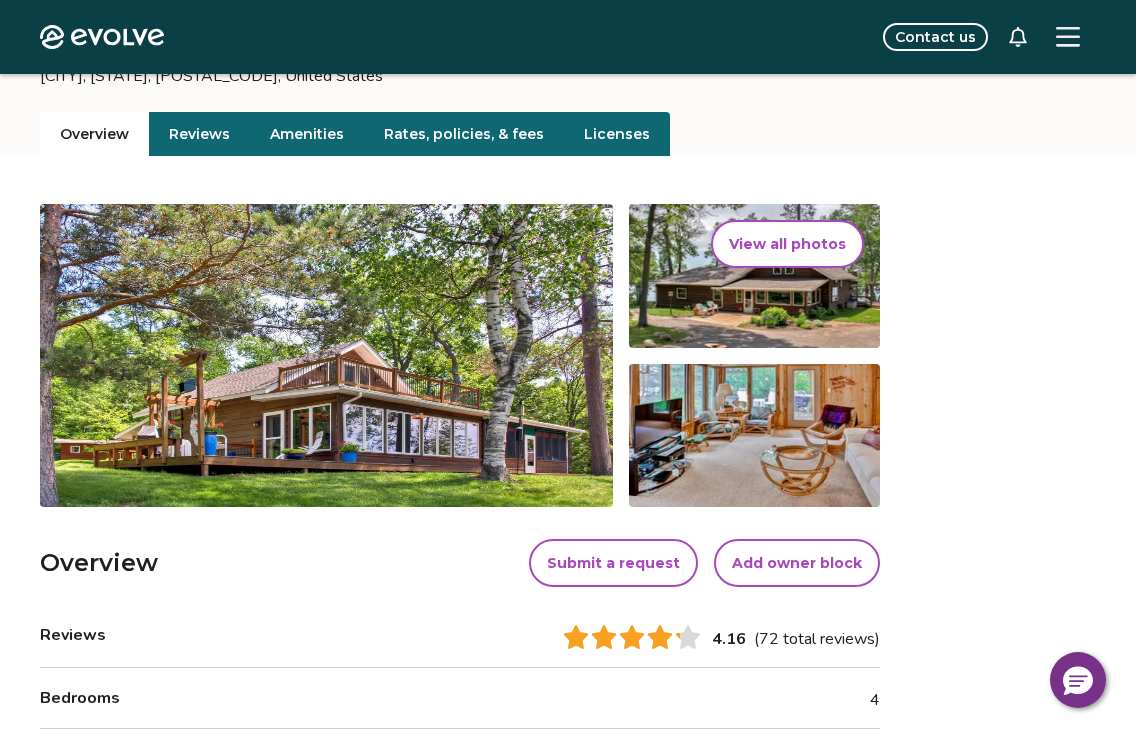 click on "Reviews" at bounding box center (199, 134) 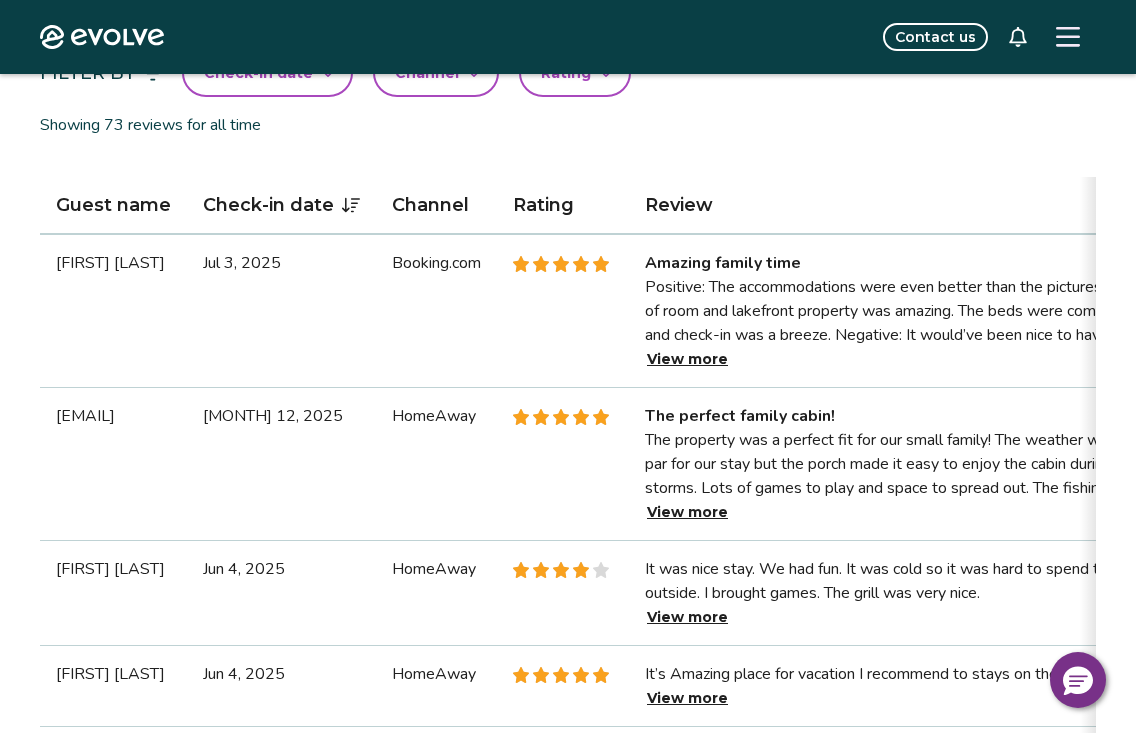 scroll, scrollTop: 544, scrollLeft: 0, axis: vertical 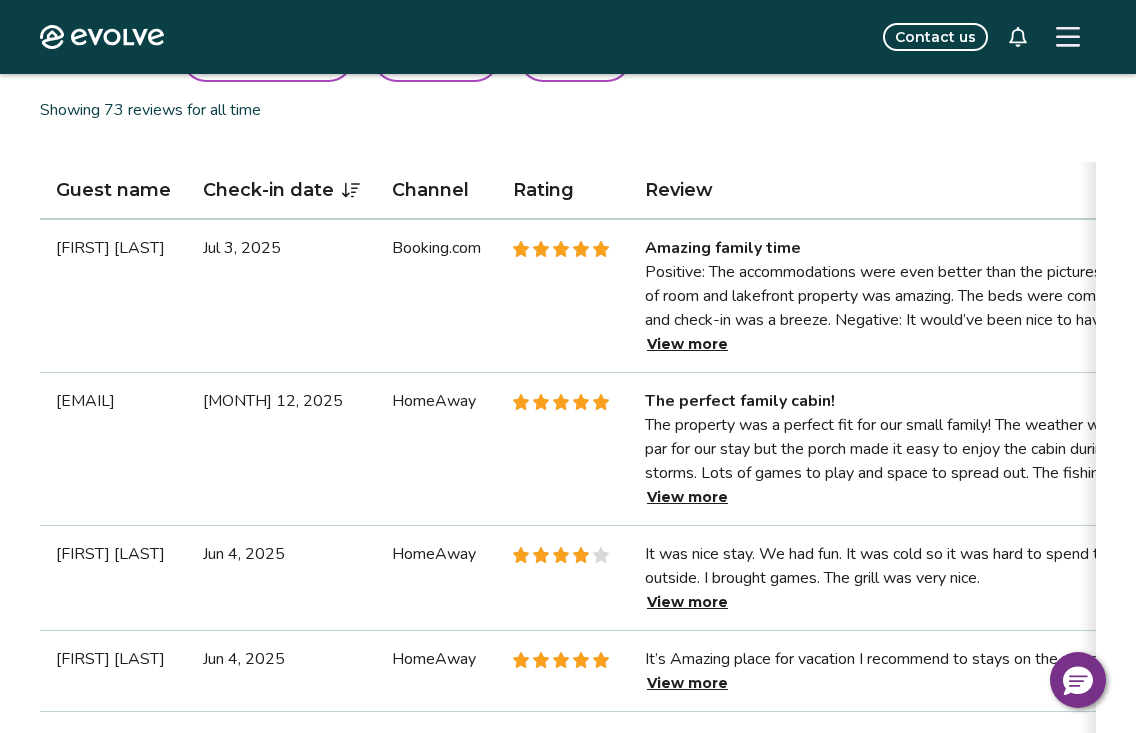 click on "View more" at bounding box center [687, 344] 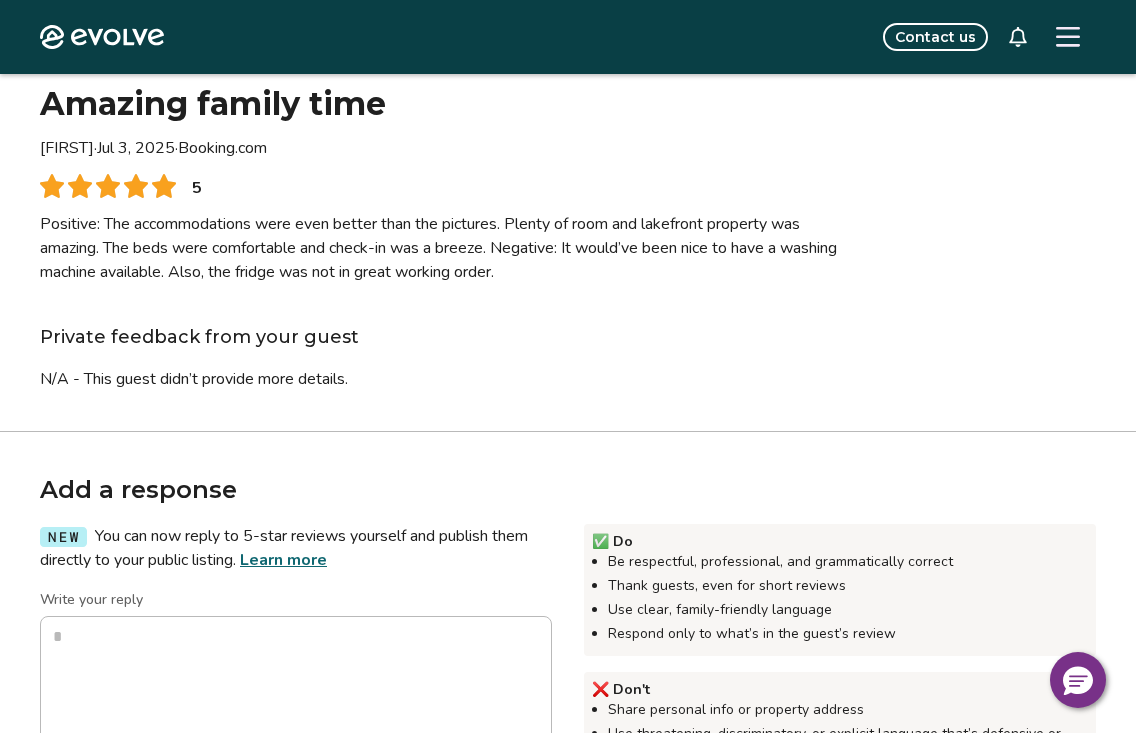 scroll, scrollTop: 0, scrollLeft: 0, axis: both 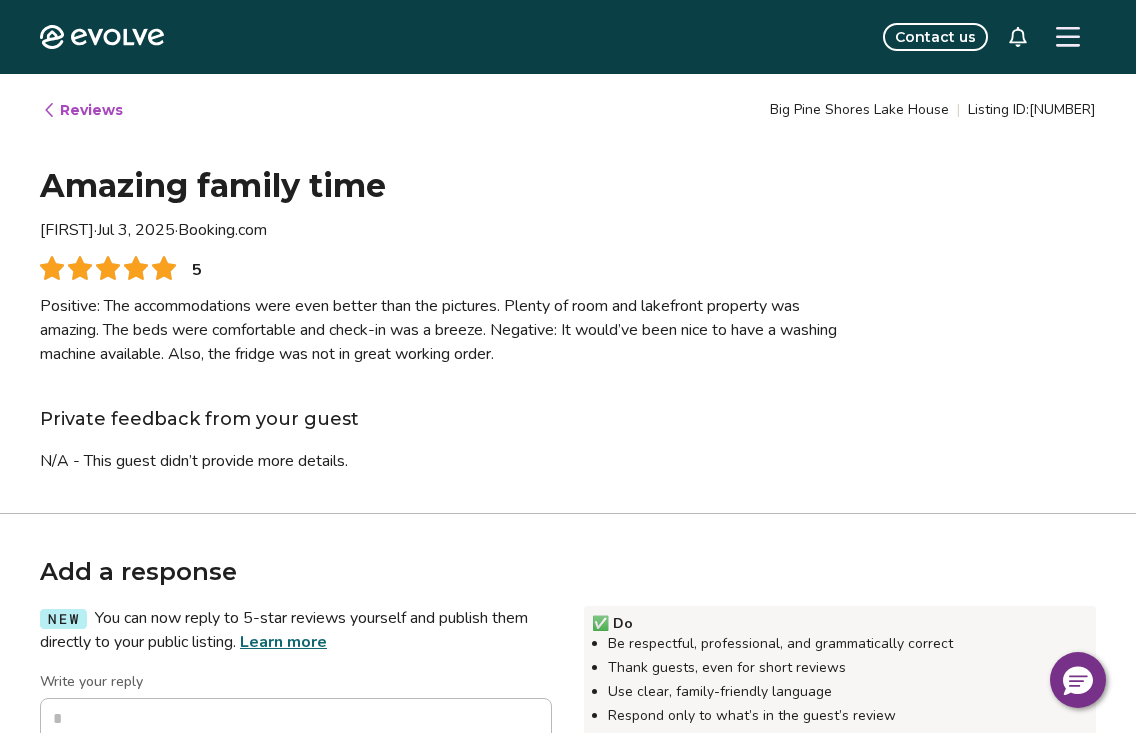 click on "Reviews" at bounding box center [82, 110] 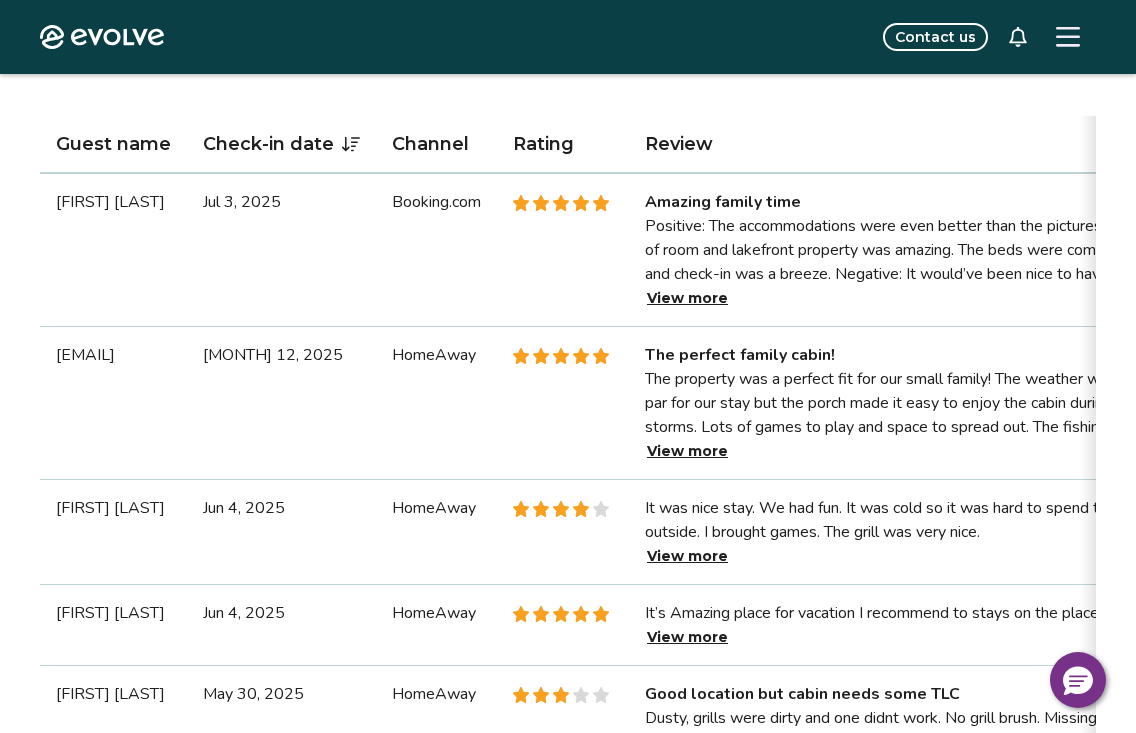 scroll, scrollTop: 608, scrollLeft: 0, axis: vertical 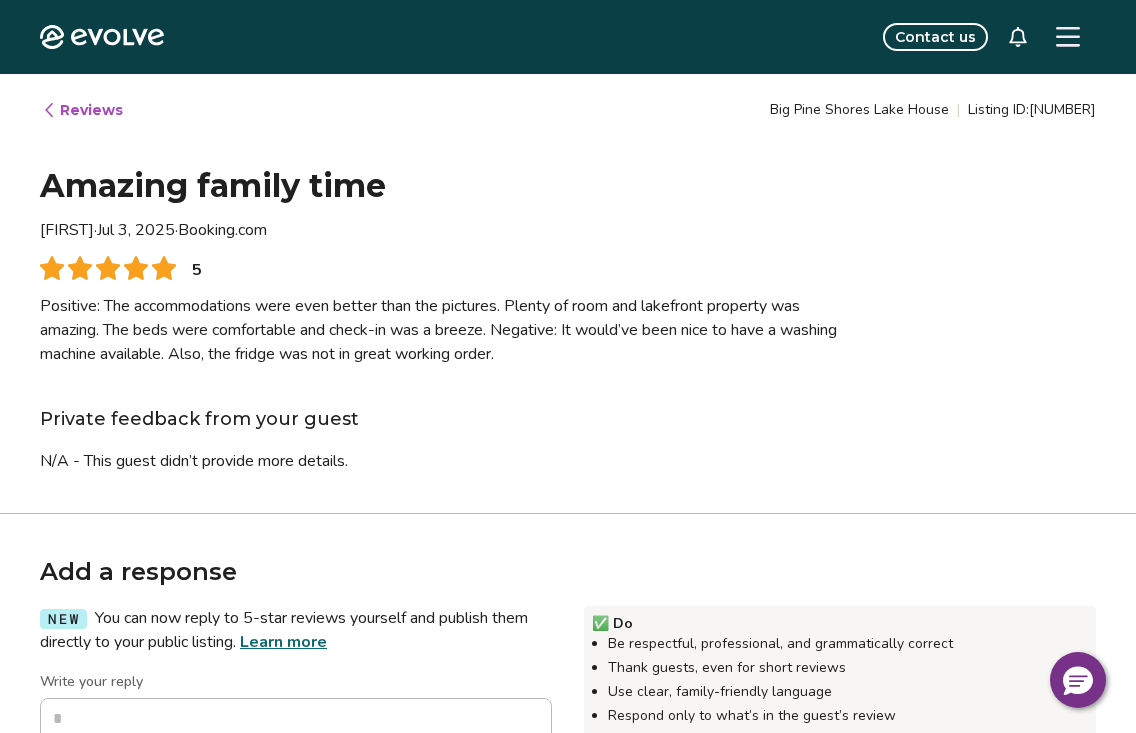 type on "*" 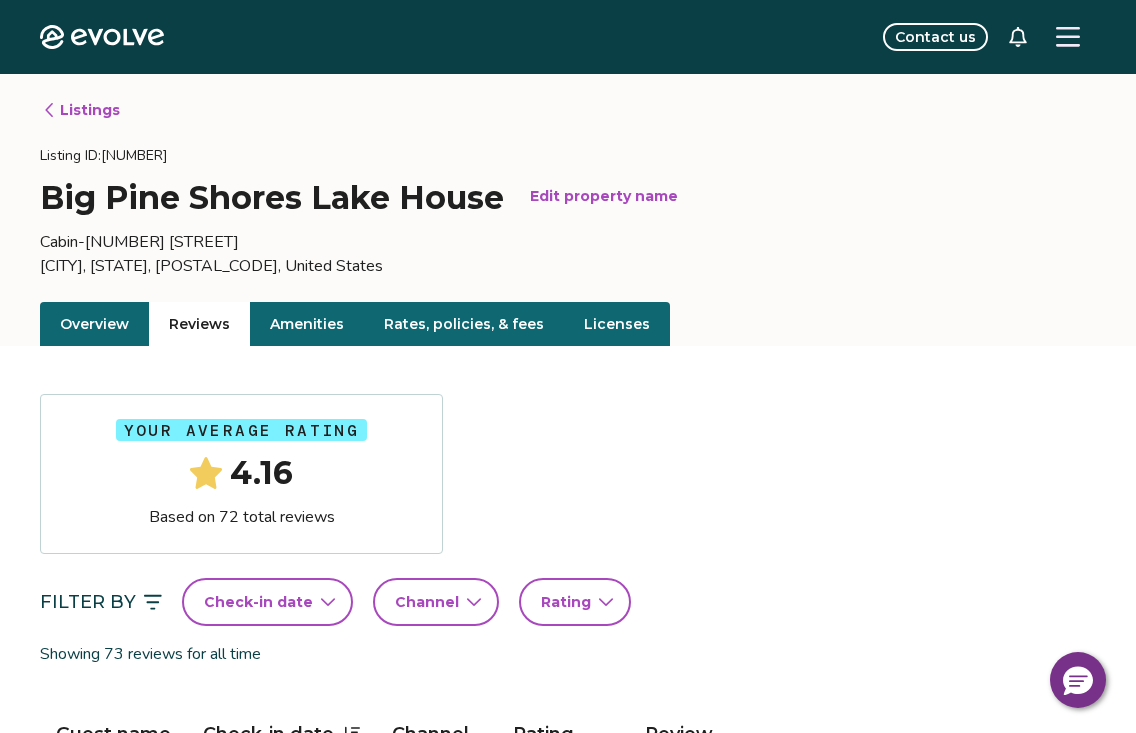 scroll, scrollTop: 544, scrollLeft: 0, axis: vertical 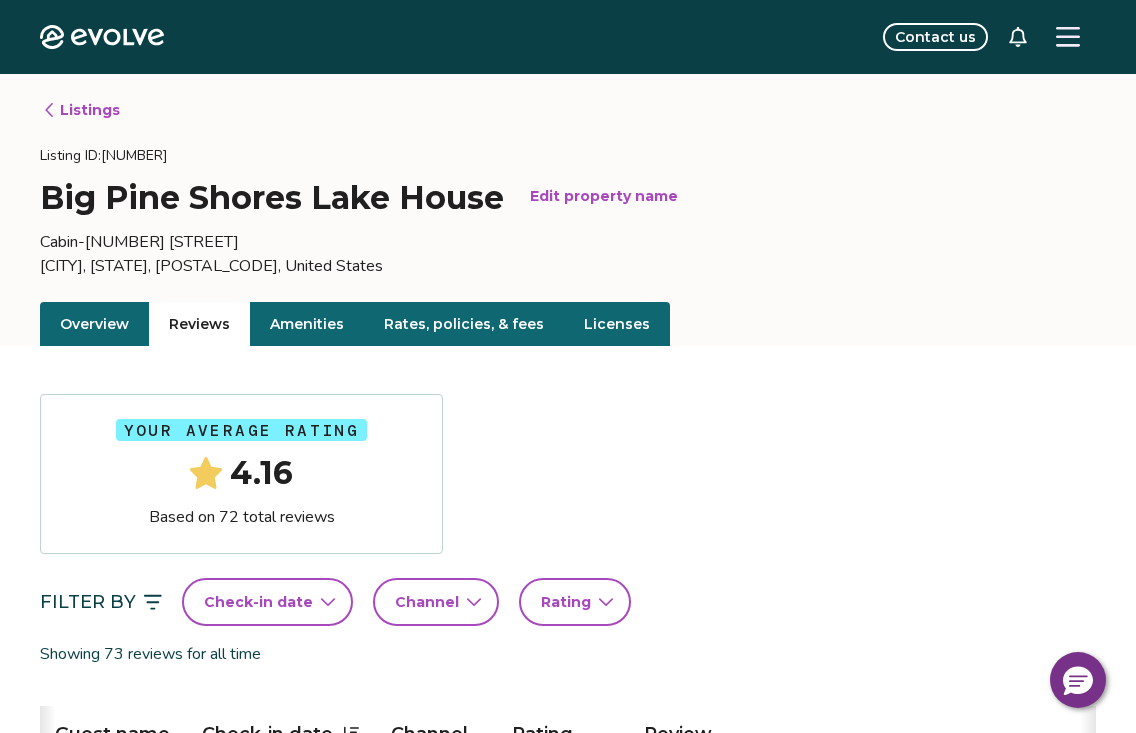 click 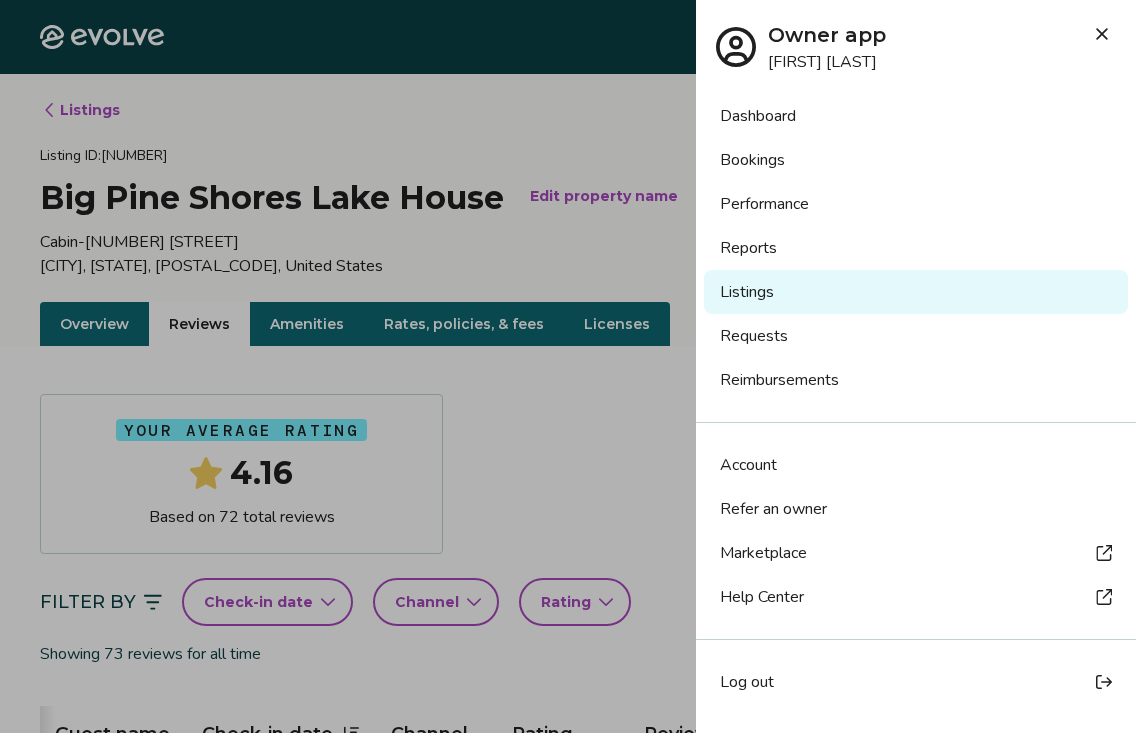 click at bounding box center (568, 366) 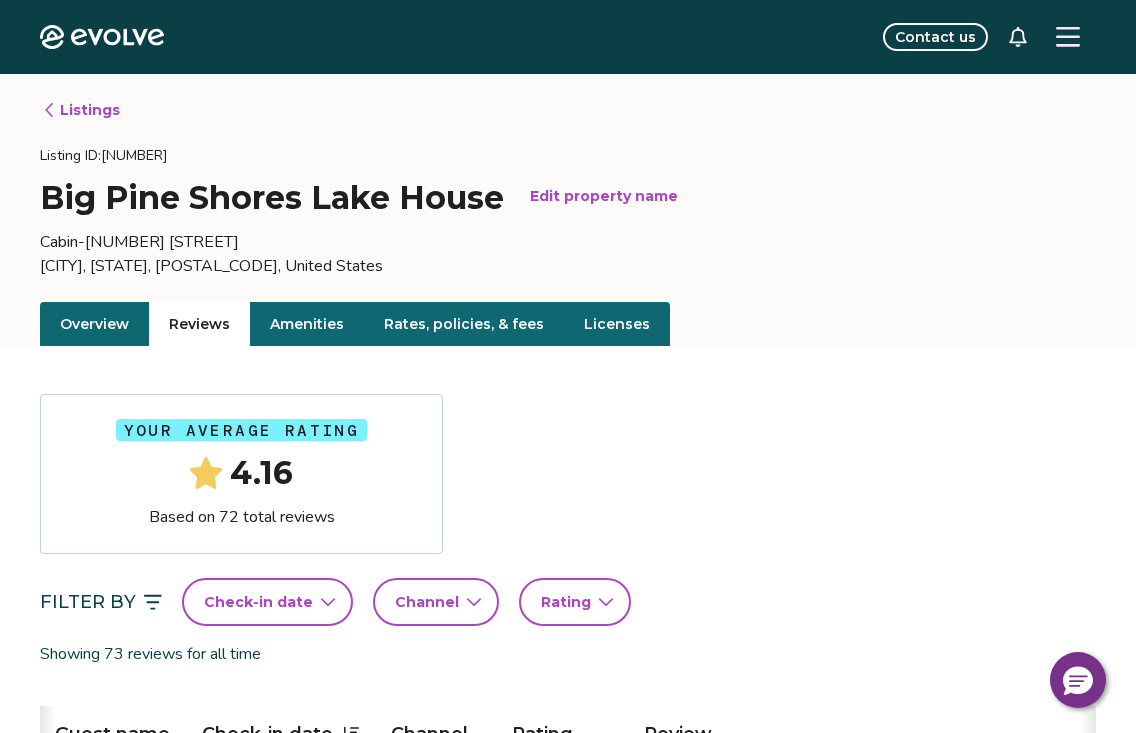click 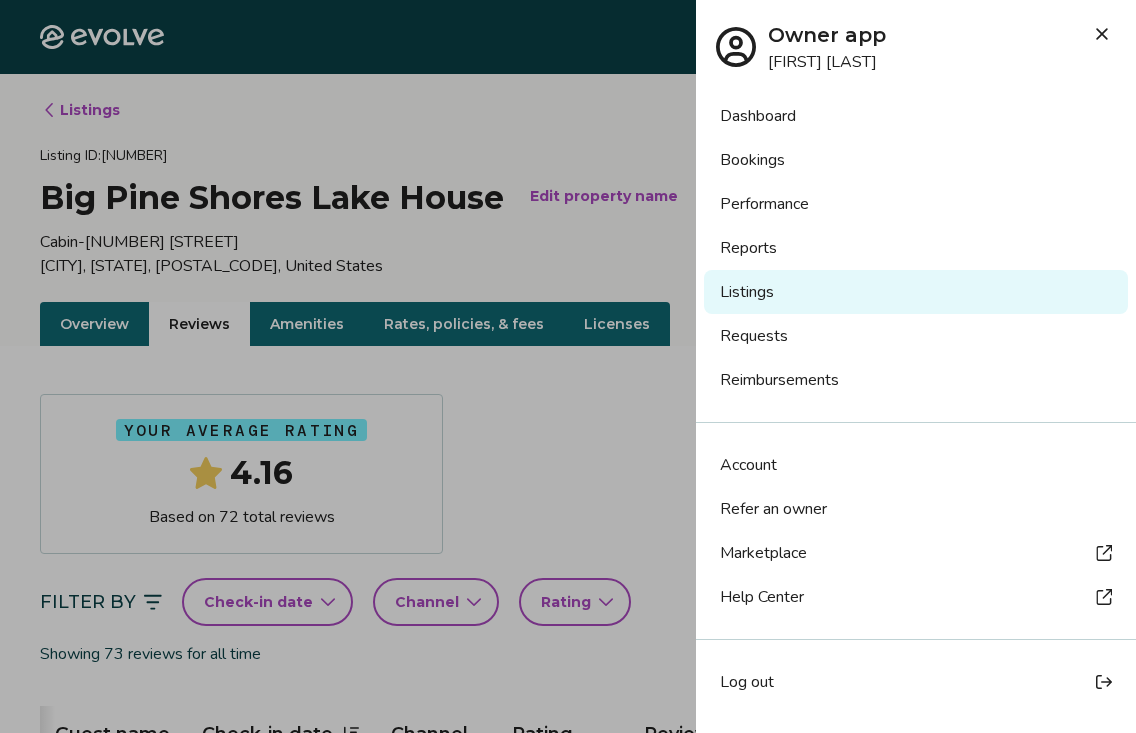 click on "Performance" at bounding box center (916, 204) 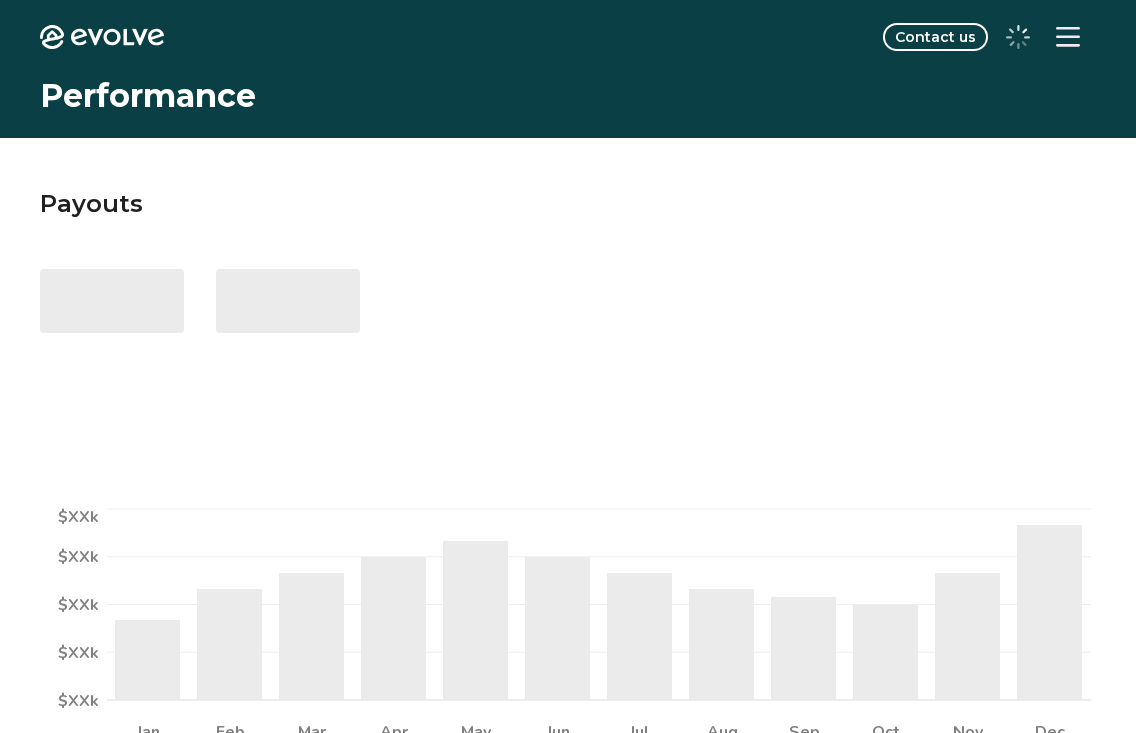 scroll, scrollTop: 0, scrollLeft: 0, axis: both 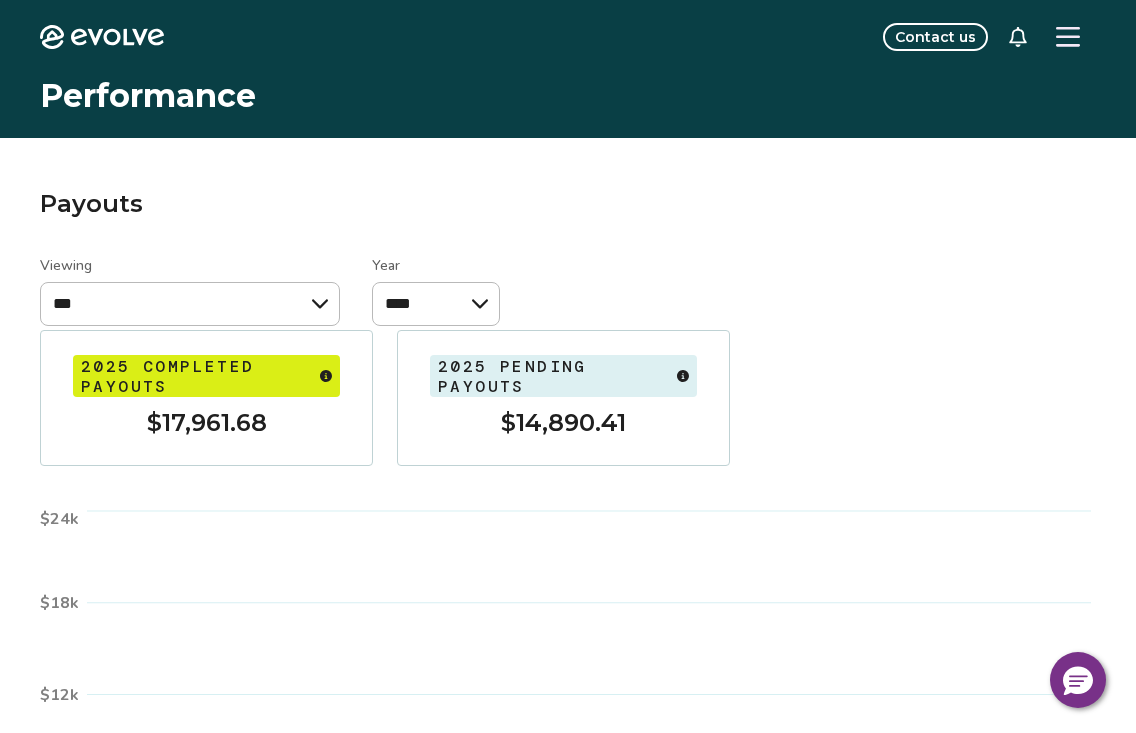 click at bounding box center (1068, 37) 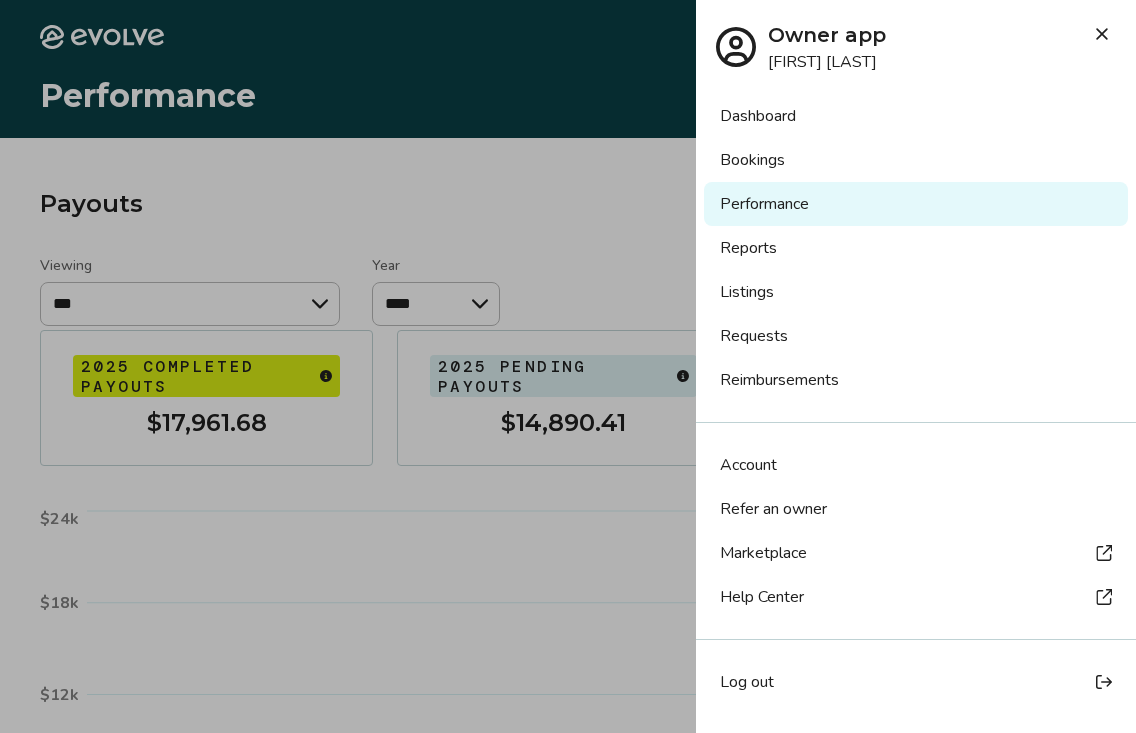 click on "Log out" at bounding box center (747, 682) 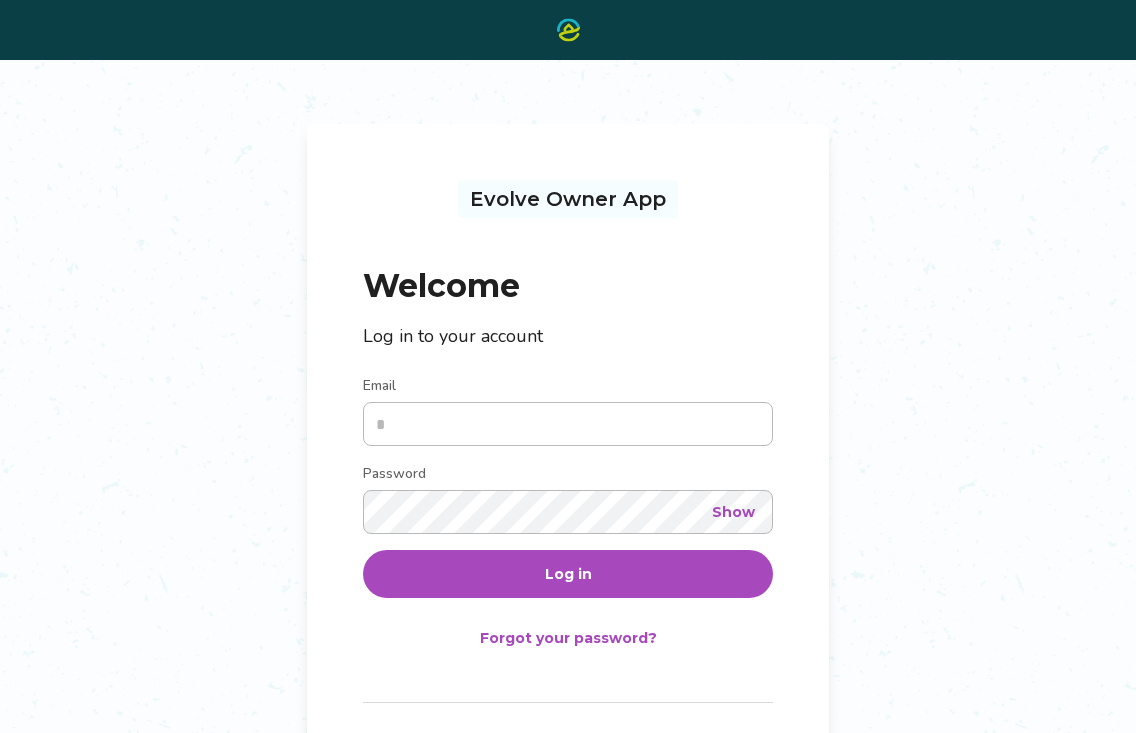 scroll, scrollTop: 0, scrollLeft: 0, axis: both 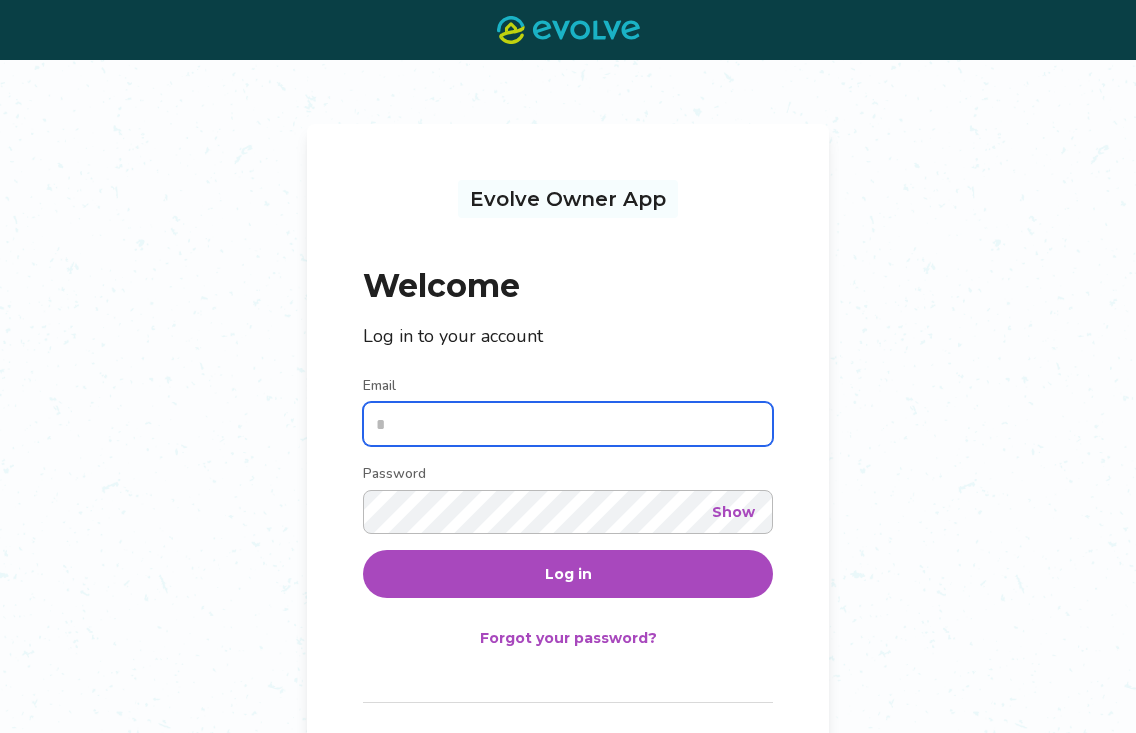 type on "**********" 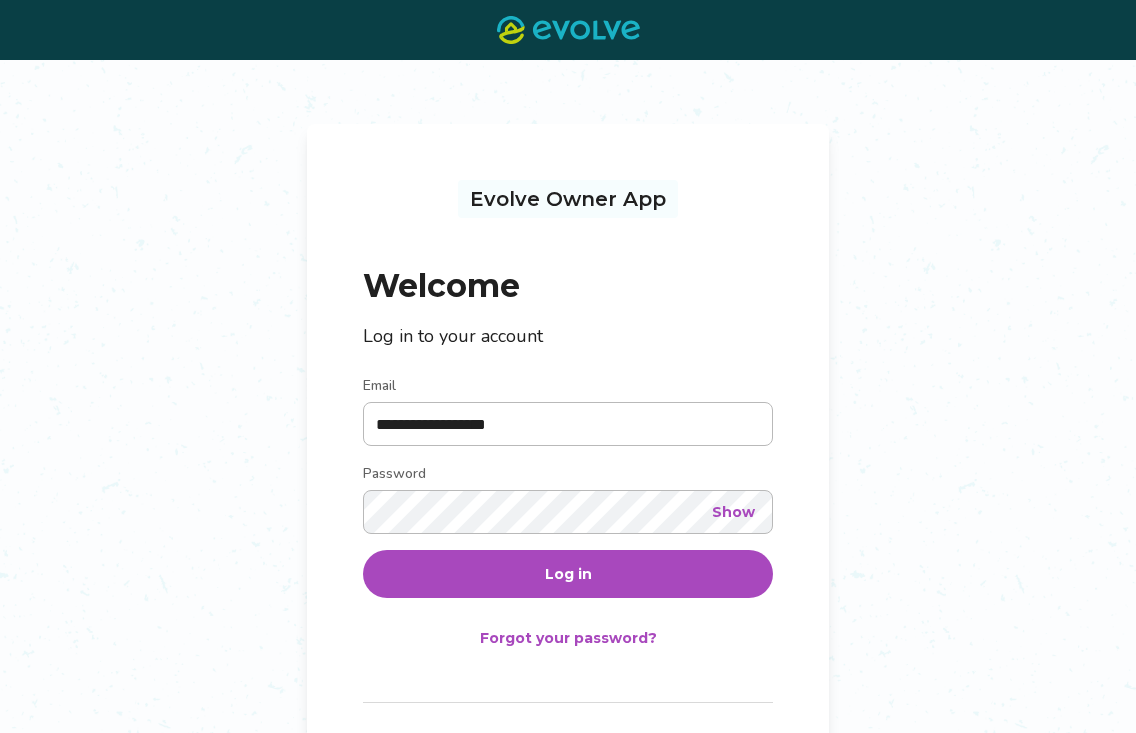 click on "Log in" at bounding box center (568, 574) 